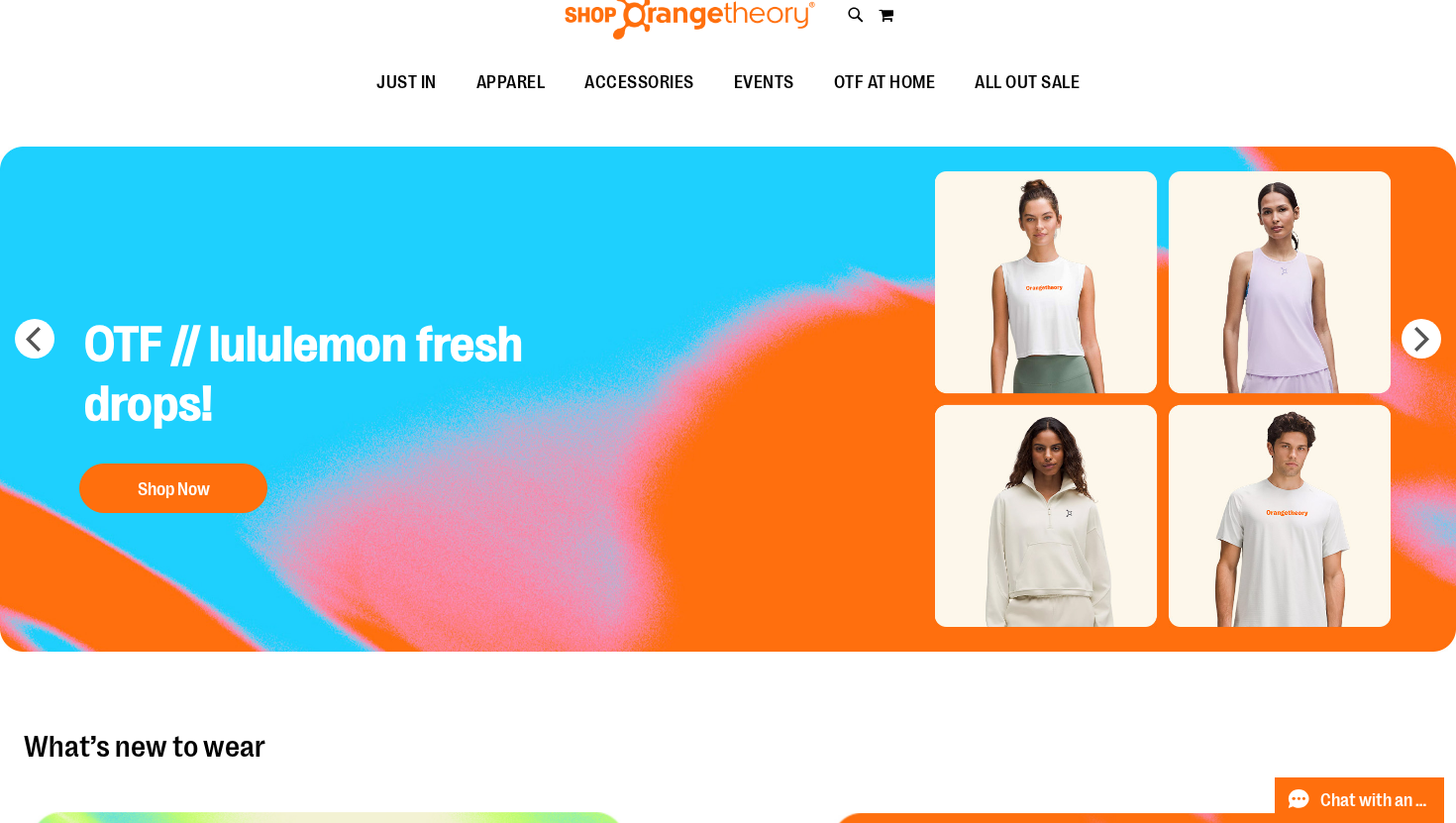 scroll, scrollTop: 0, scrollLeft: 0, axis: both 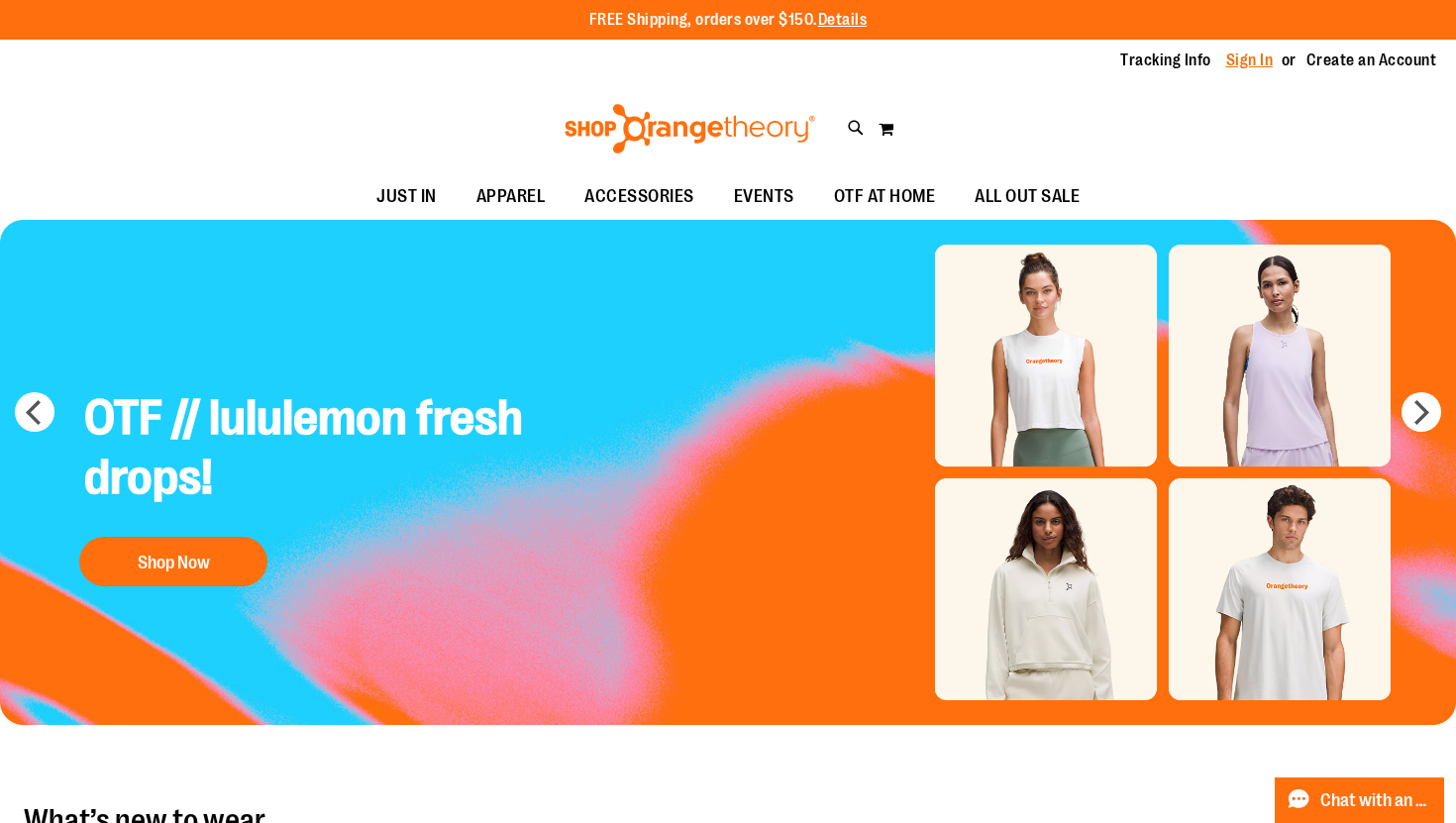 type on "**********" 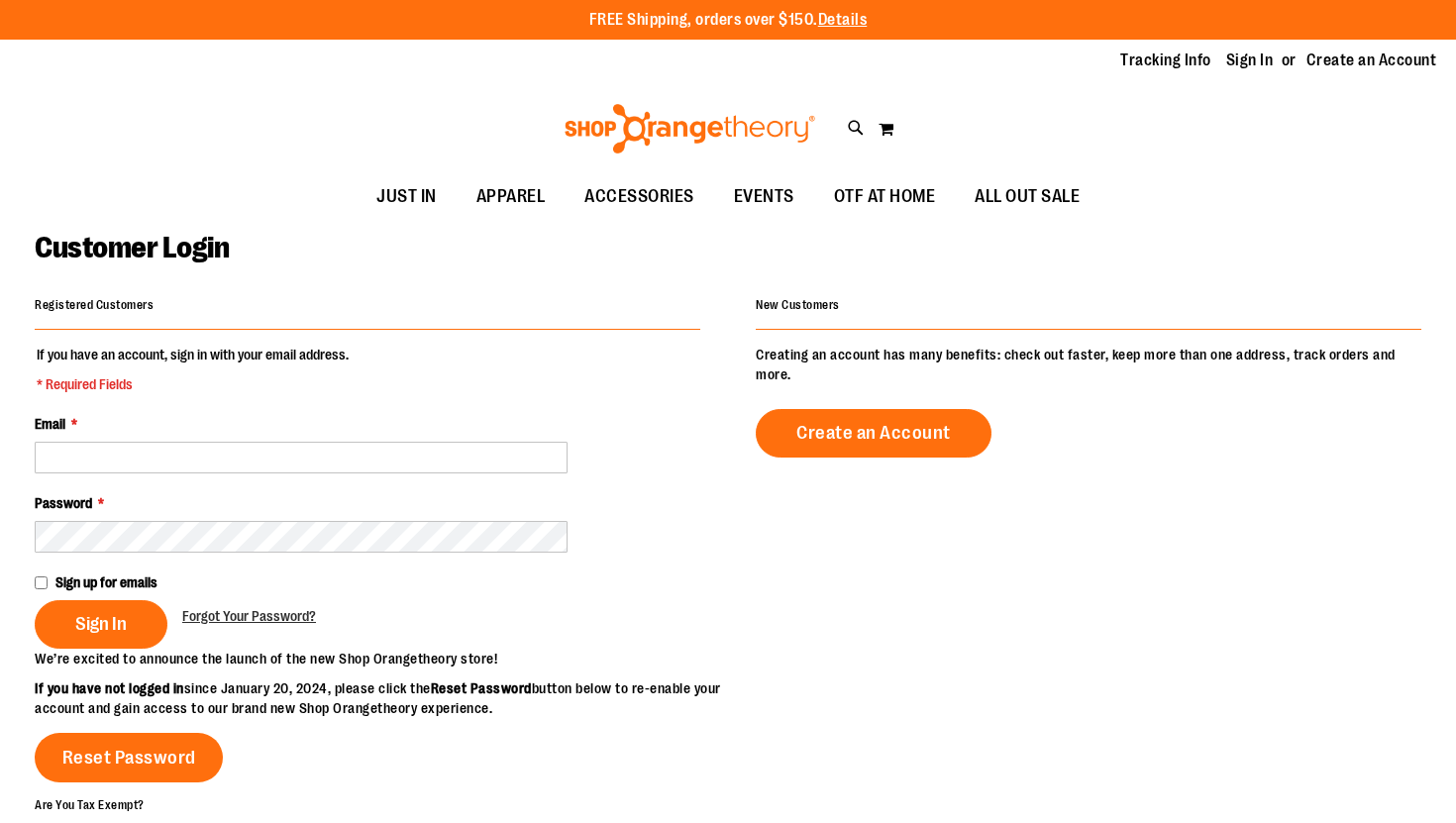 scroll, scrollTop: 0, scrollLeft: 0, axis: both 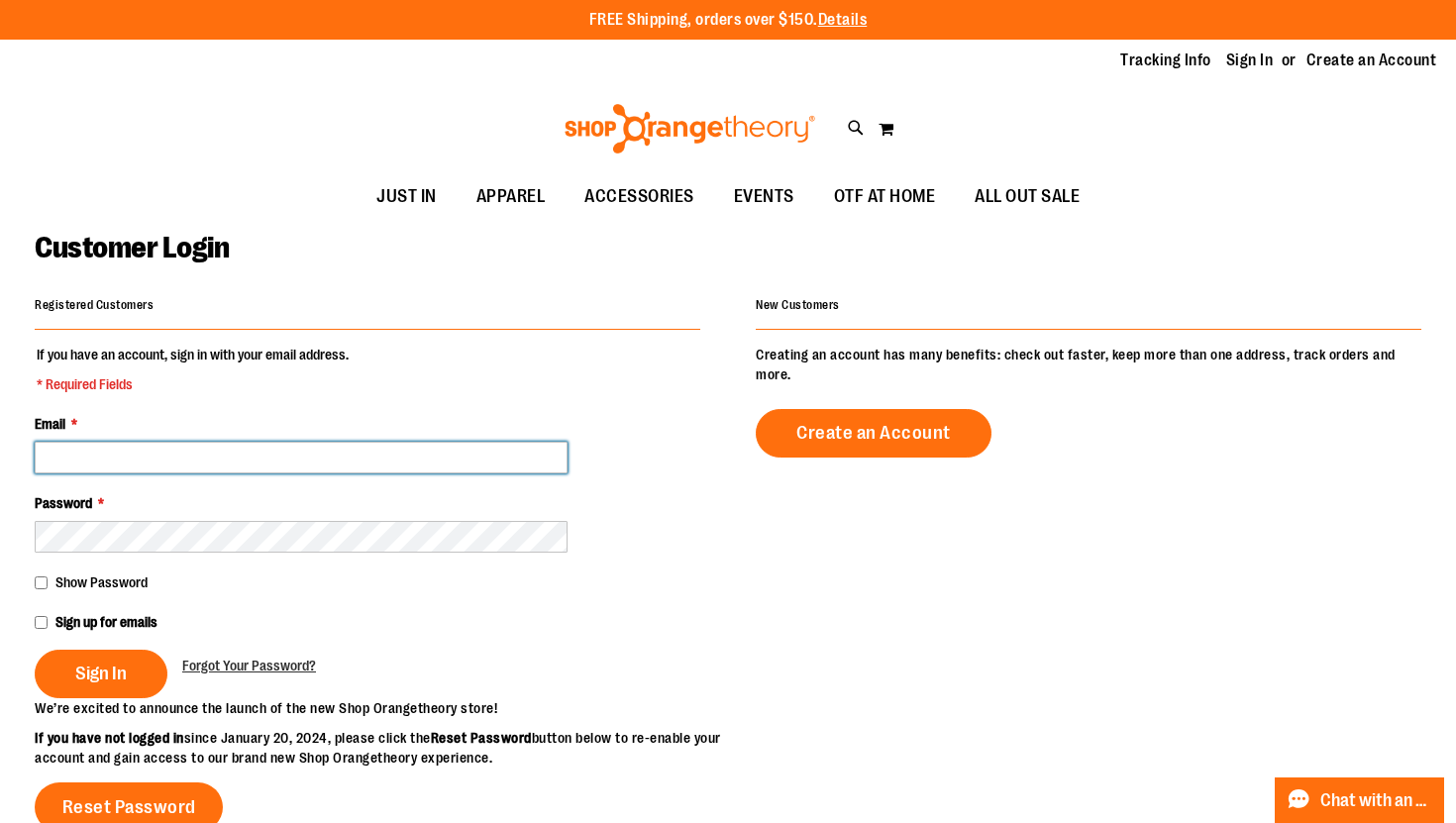 type on "**********" 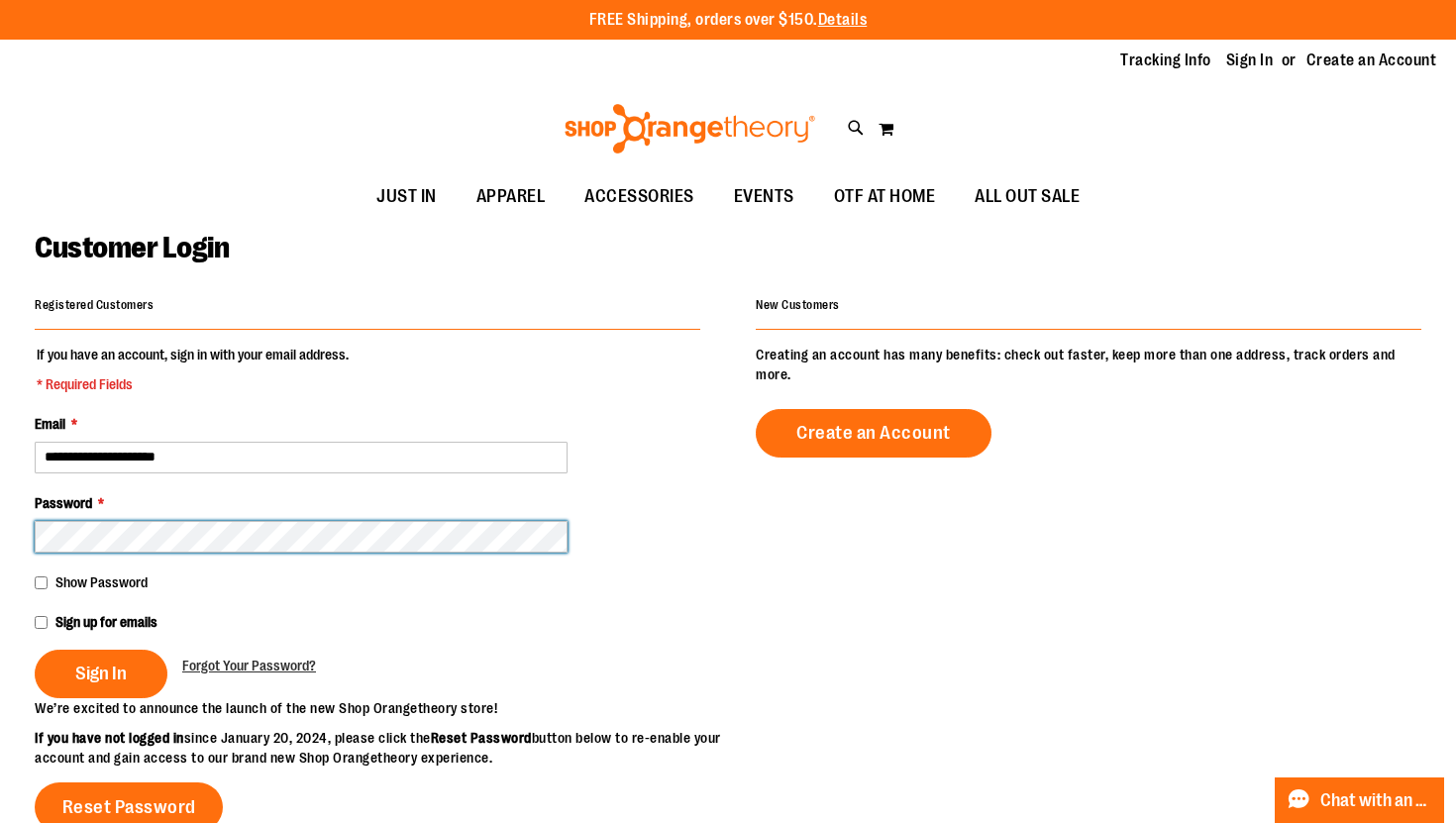 type on "**********" 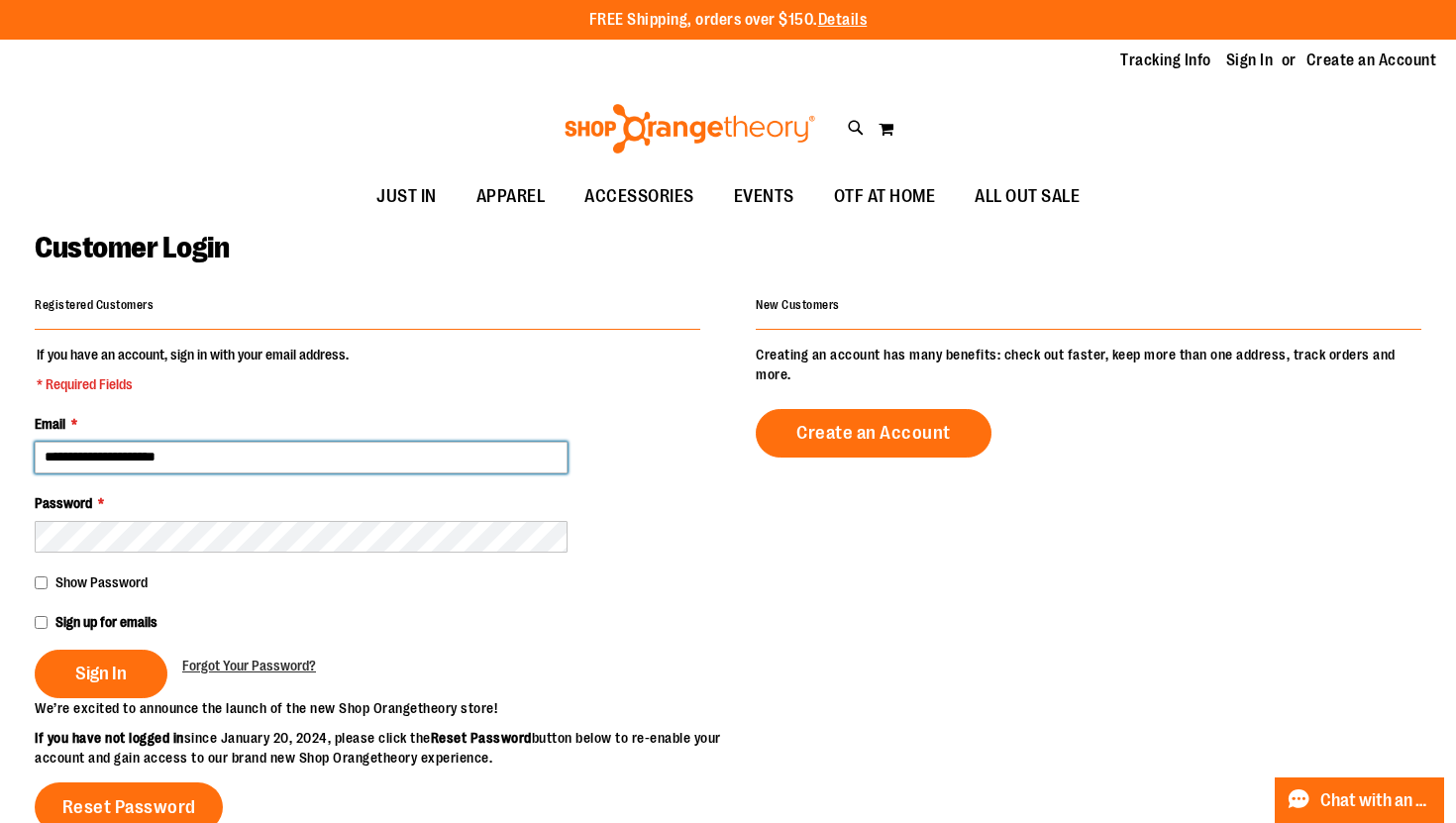 drag, startPoint x: 262, startPoint y: 454, endPoint x: 1, endPoint y: 454, distance: 261 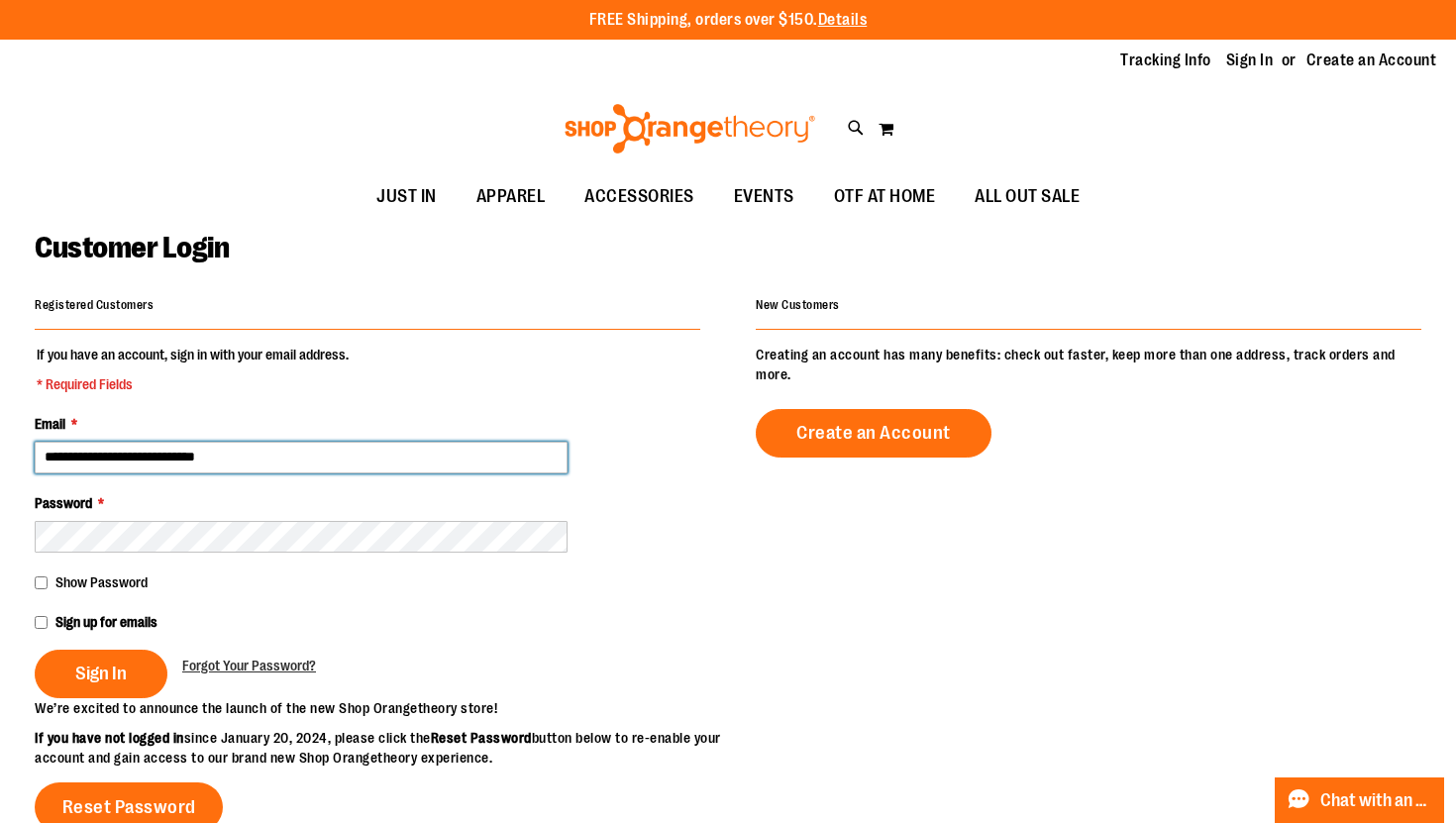 type on "**********" 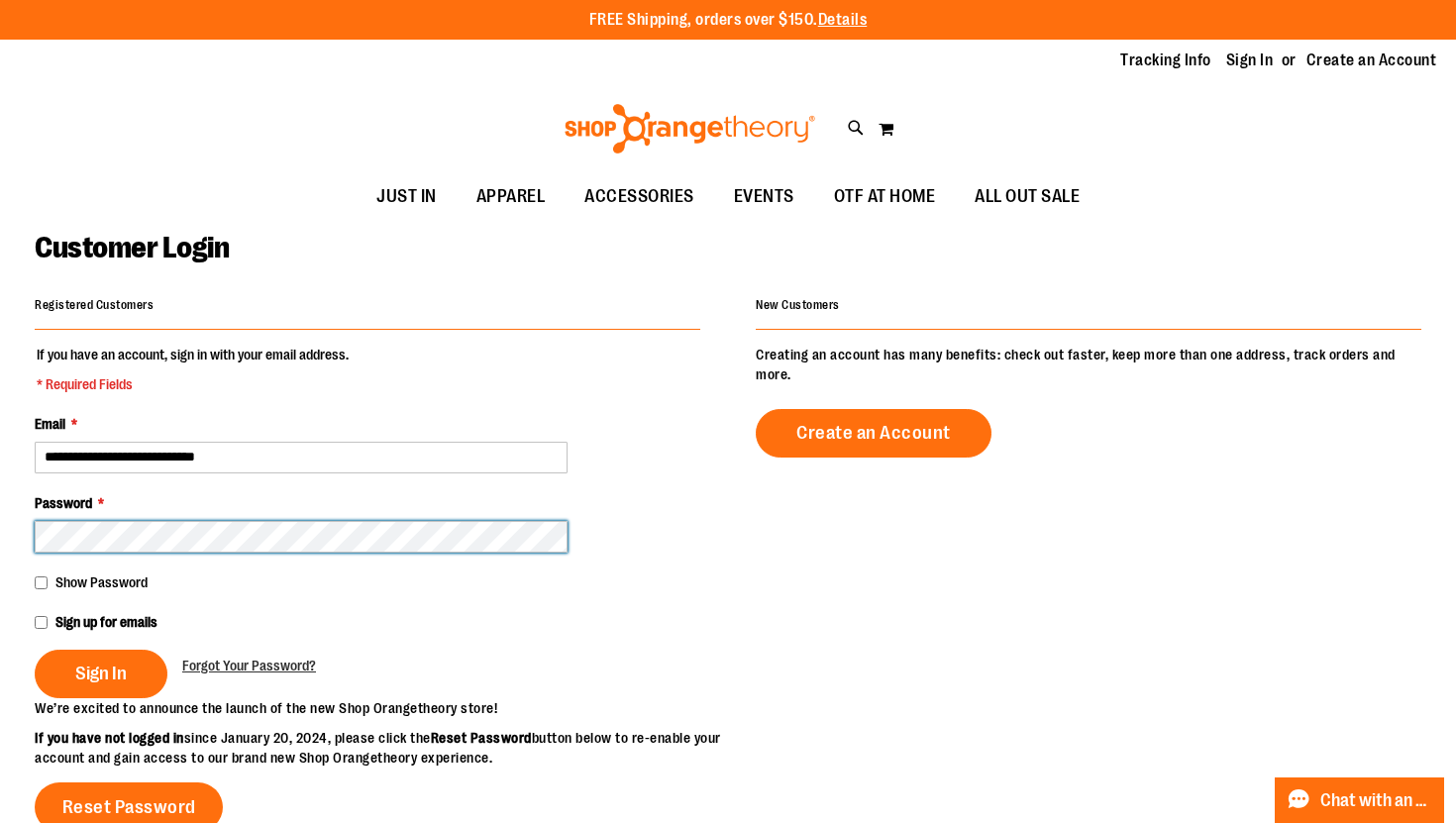 click on "**********" at bounding box center (728, 661) 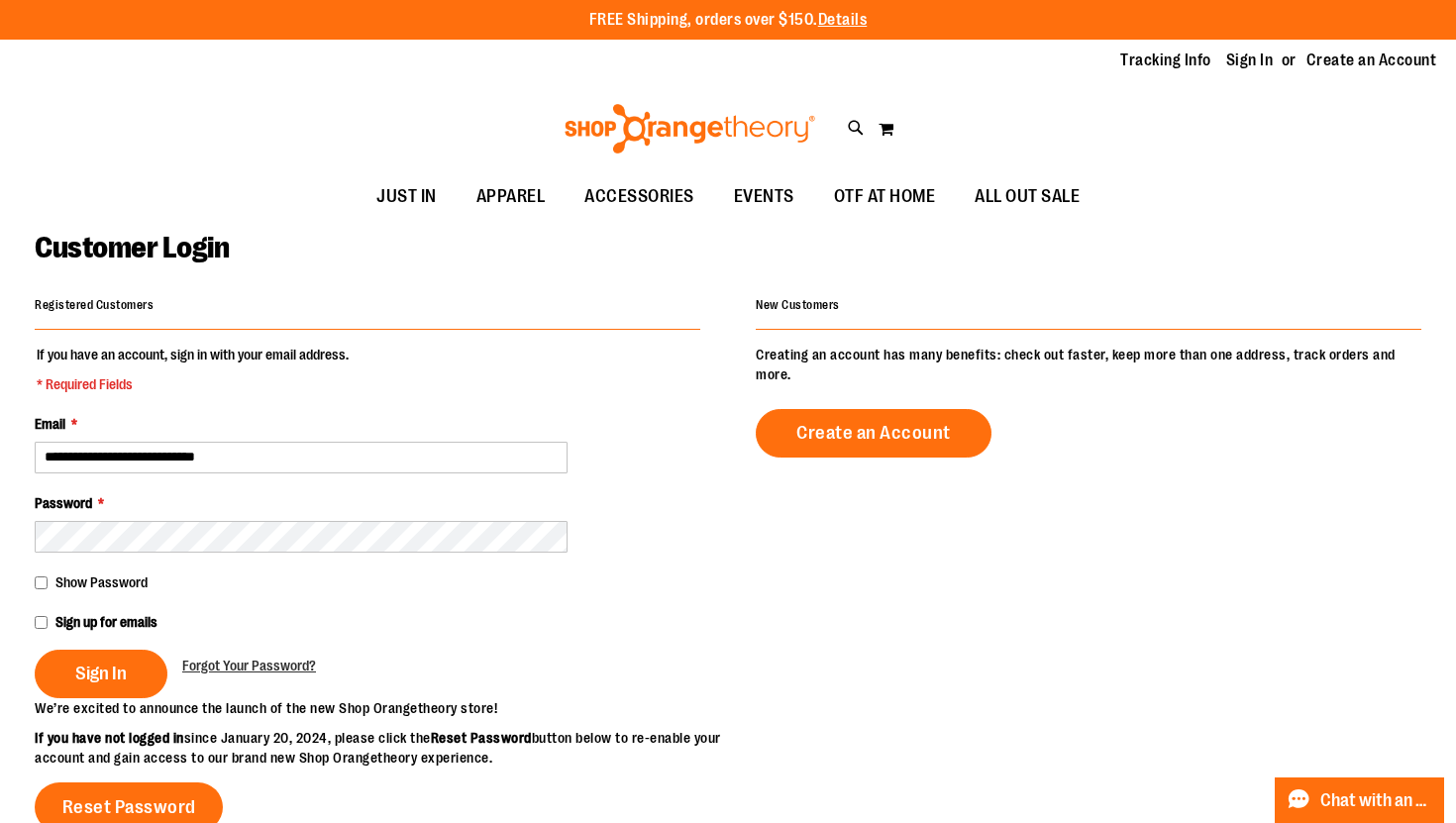click on "Sign In
Forgot Your Password?" at bounding box center (367, 673) 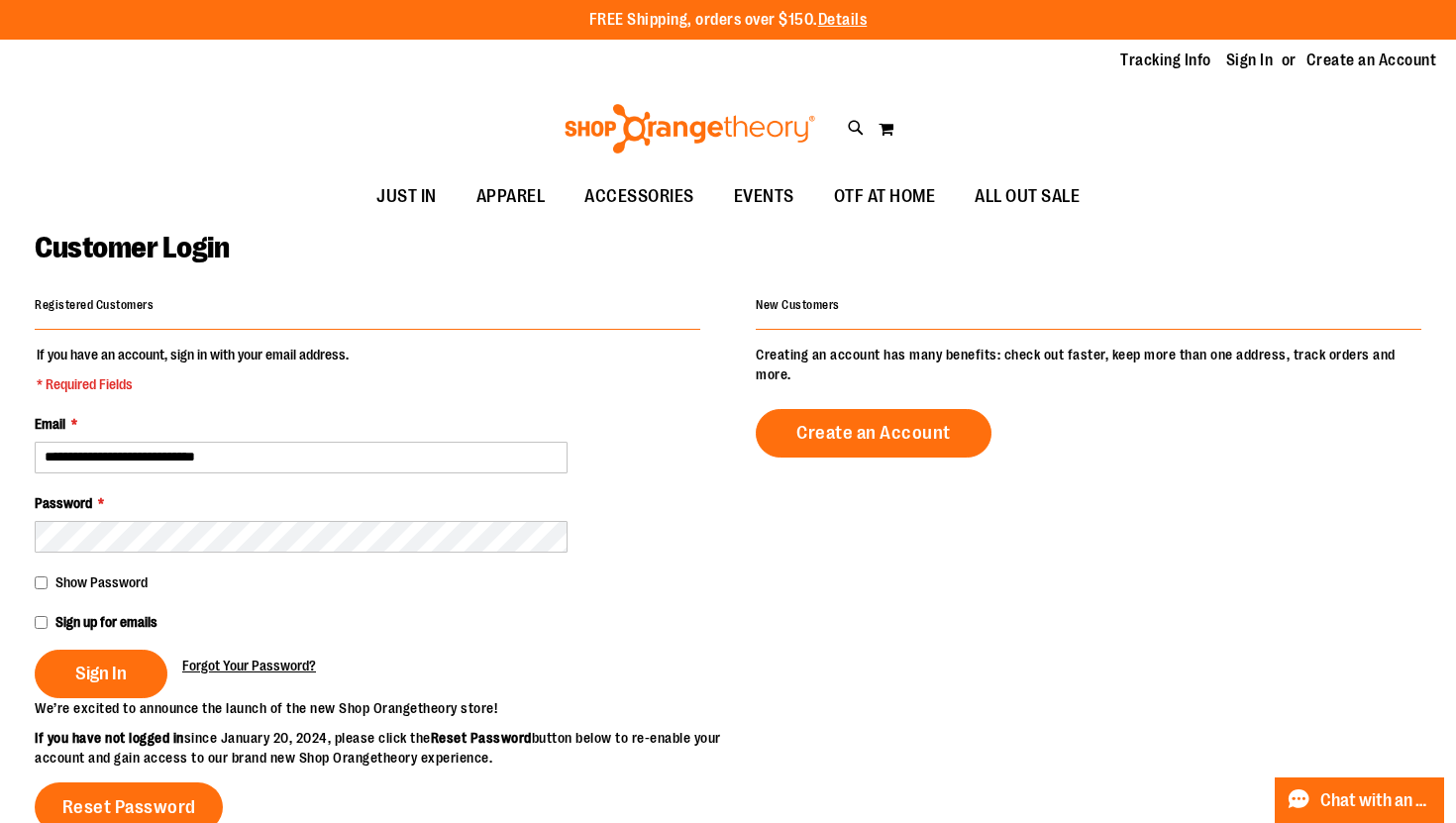 click on "Forgot Your Password?" at bounding box center [249, 666] 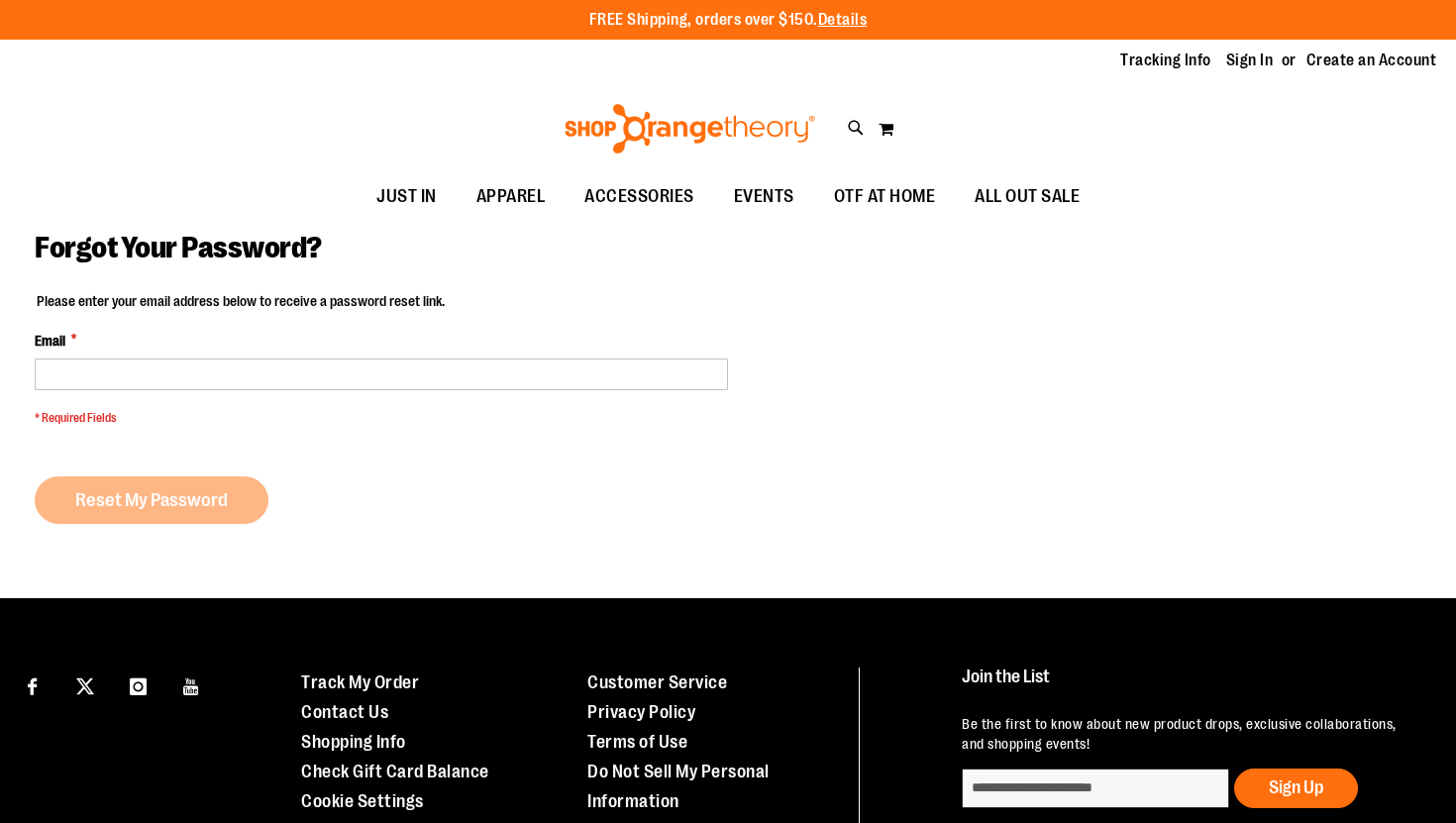 scroll, scrollTop: 0, scrollLeft: 0, axis: both 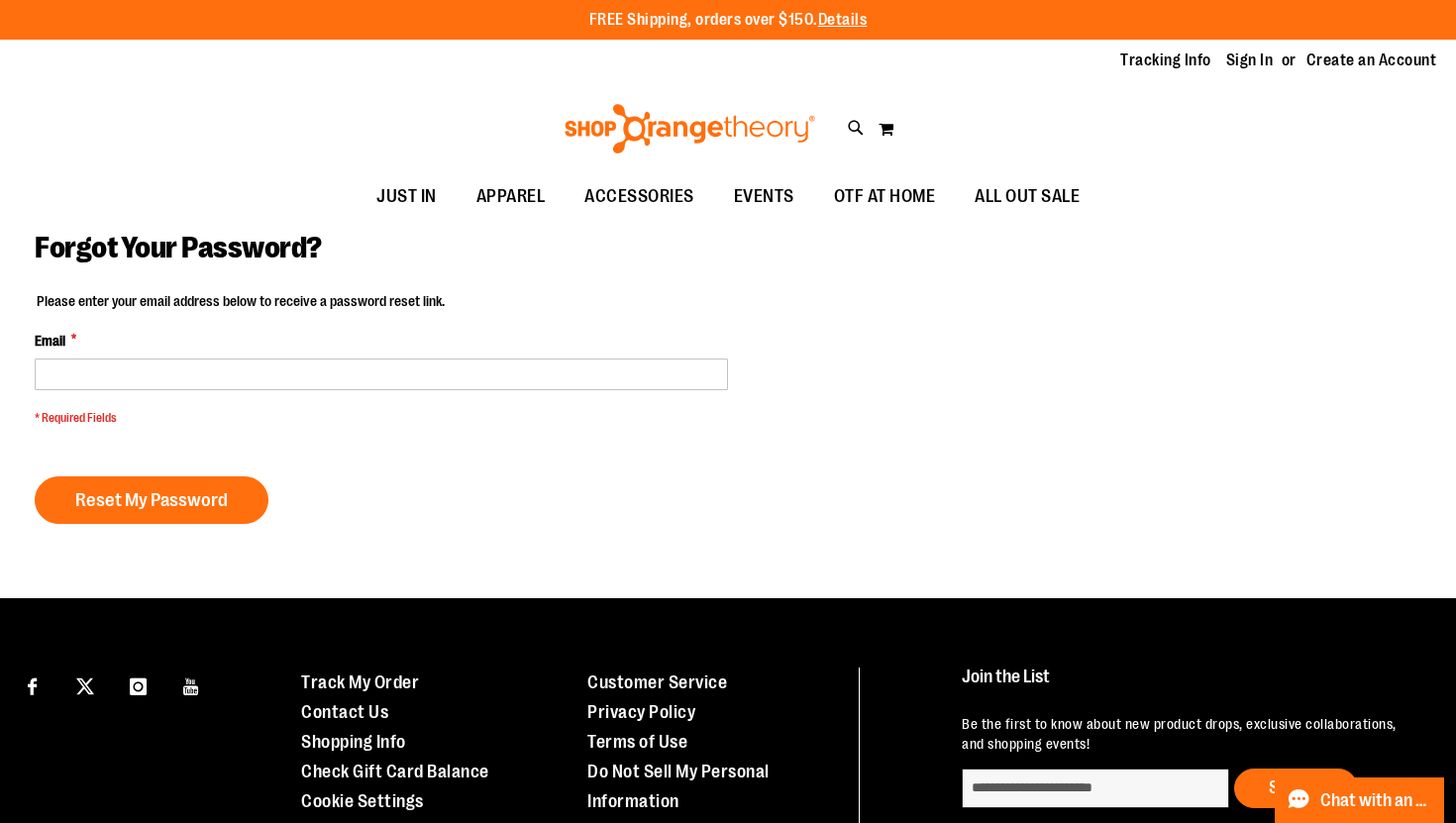 type on "**********" 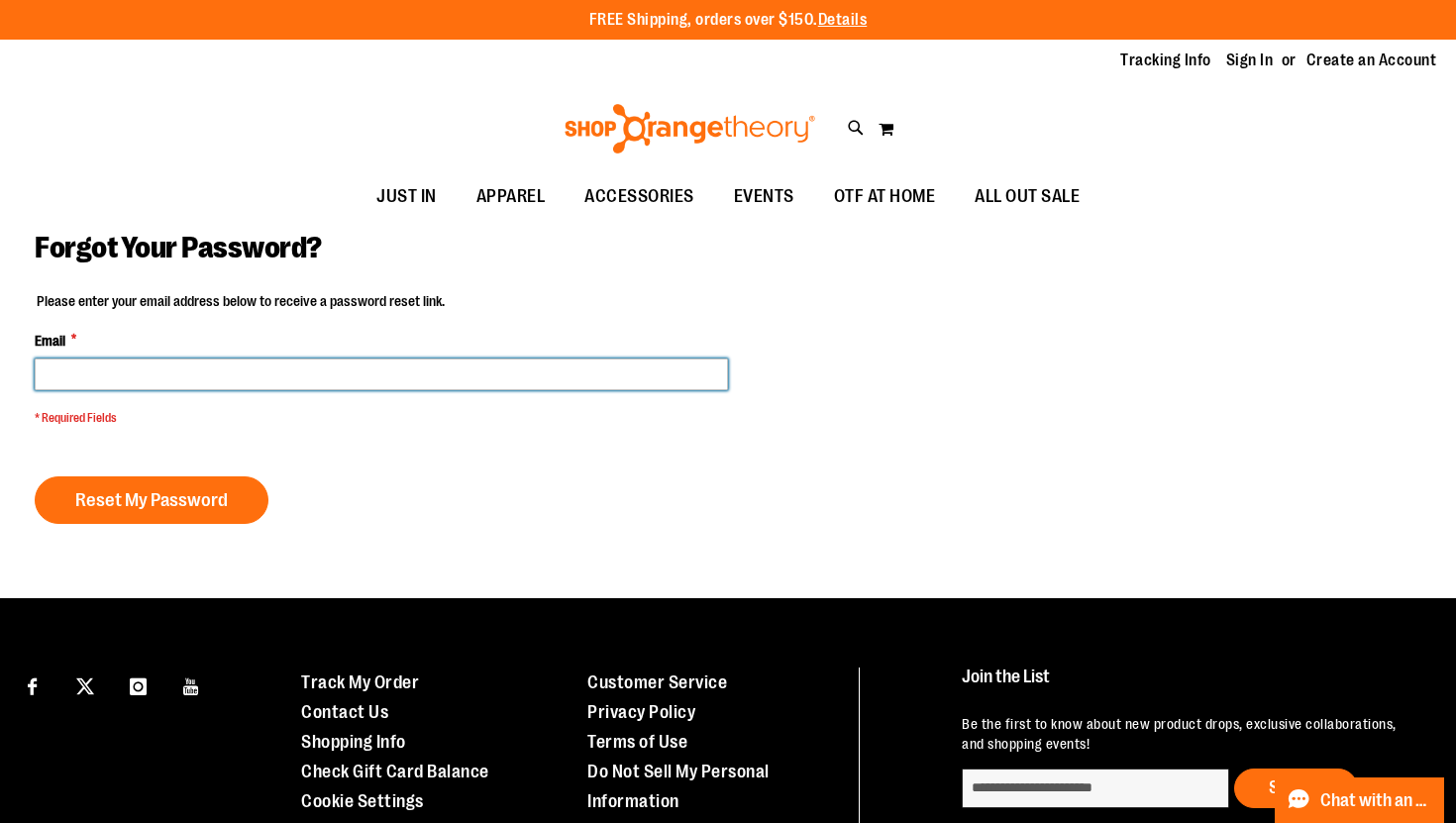 click on "Email *" at bounding box center [381, 374] 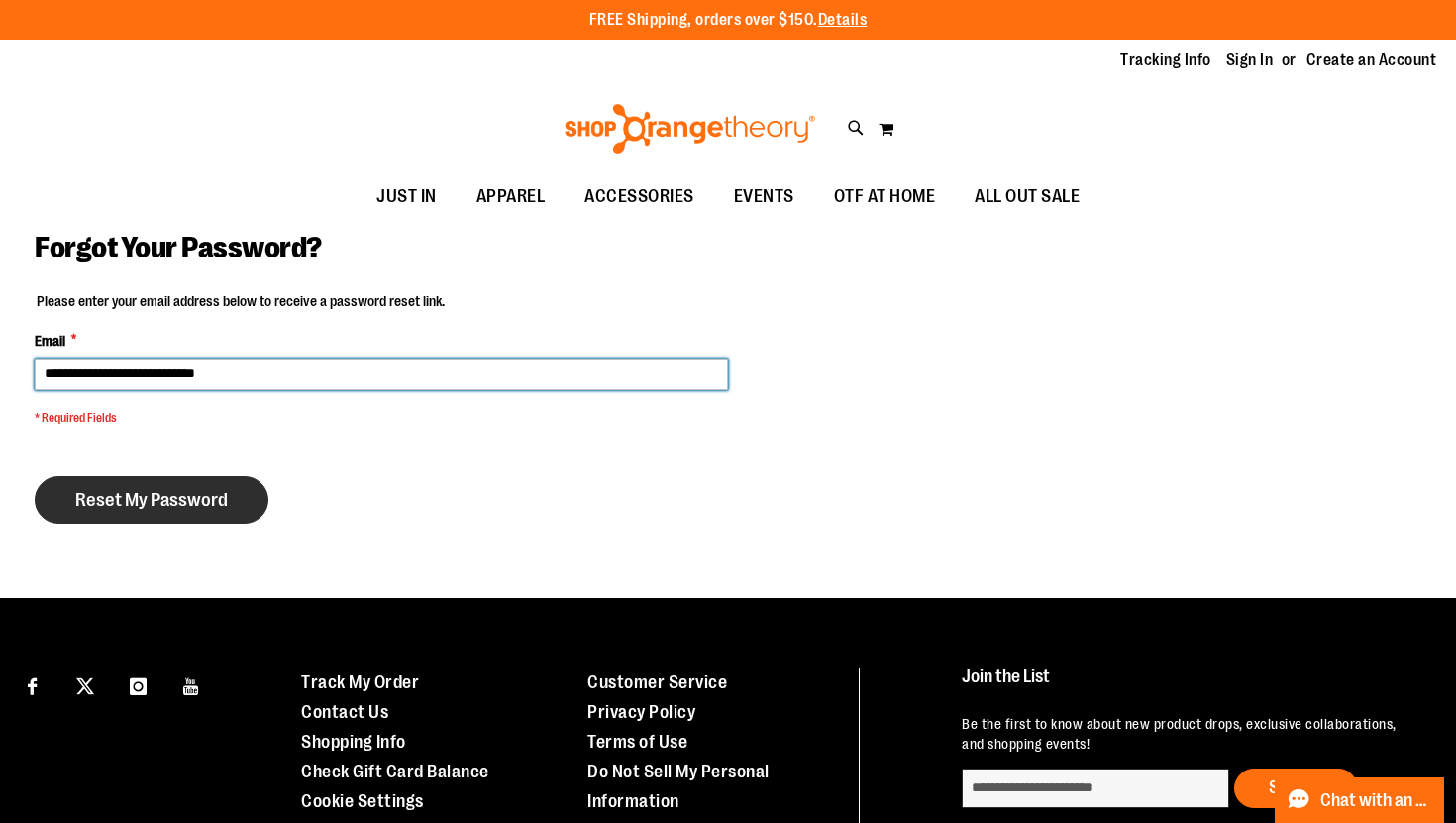 type on "**********" 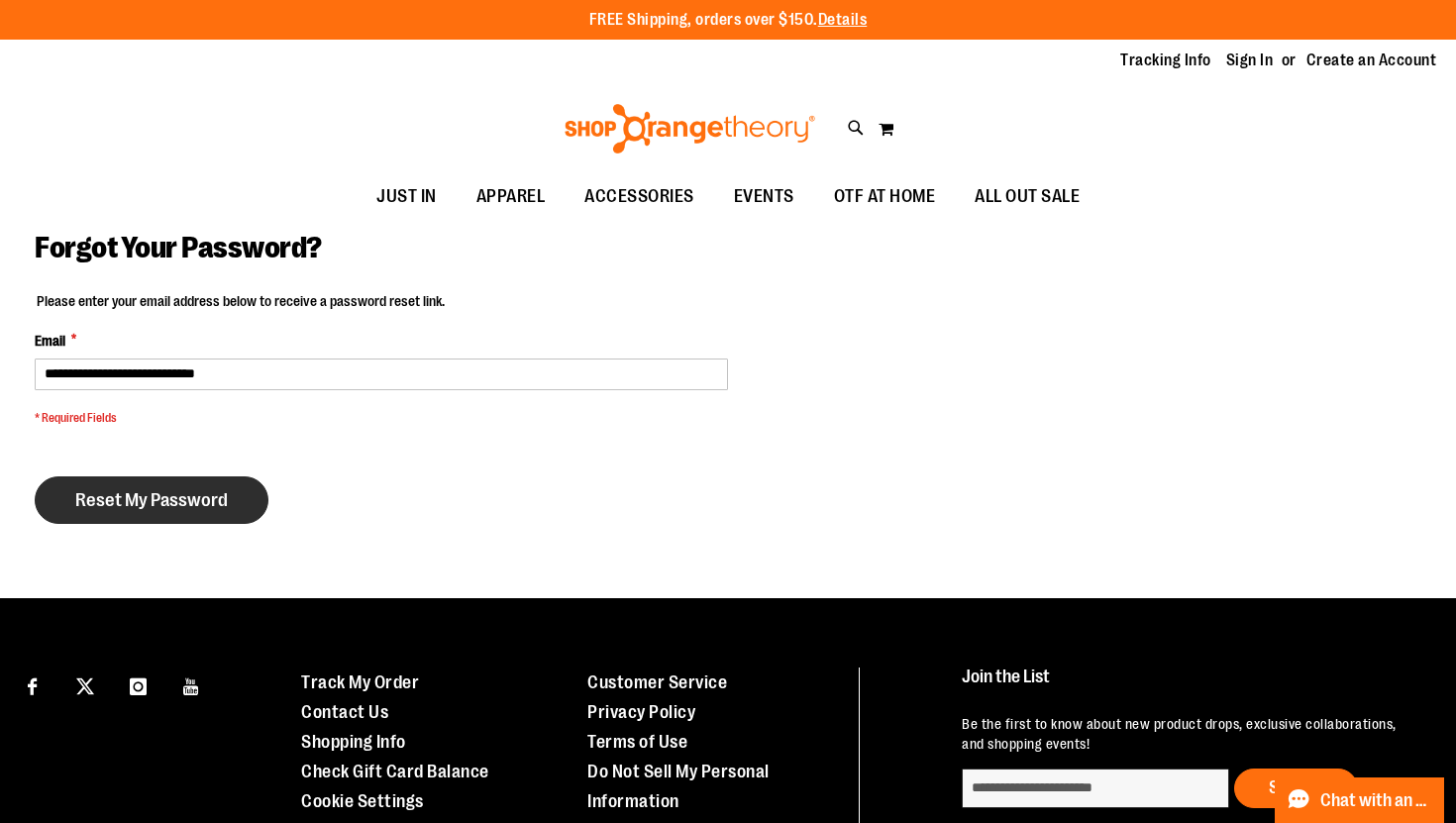 click on "Reset My Password" at bounding box center (152, 500) 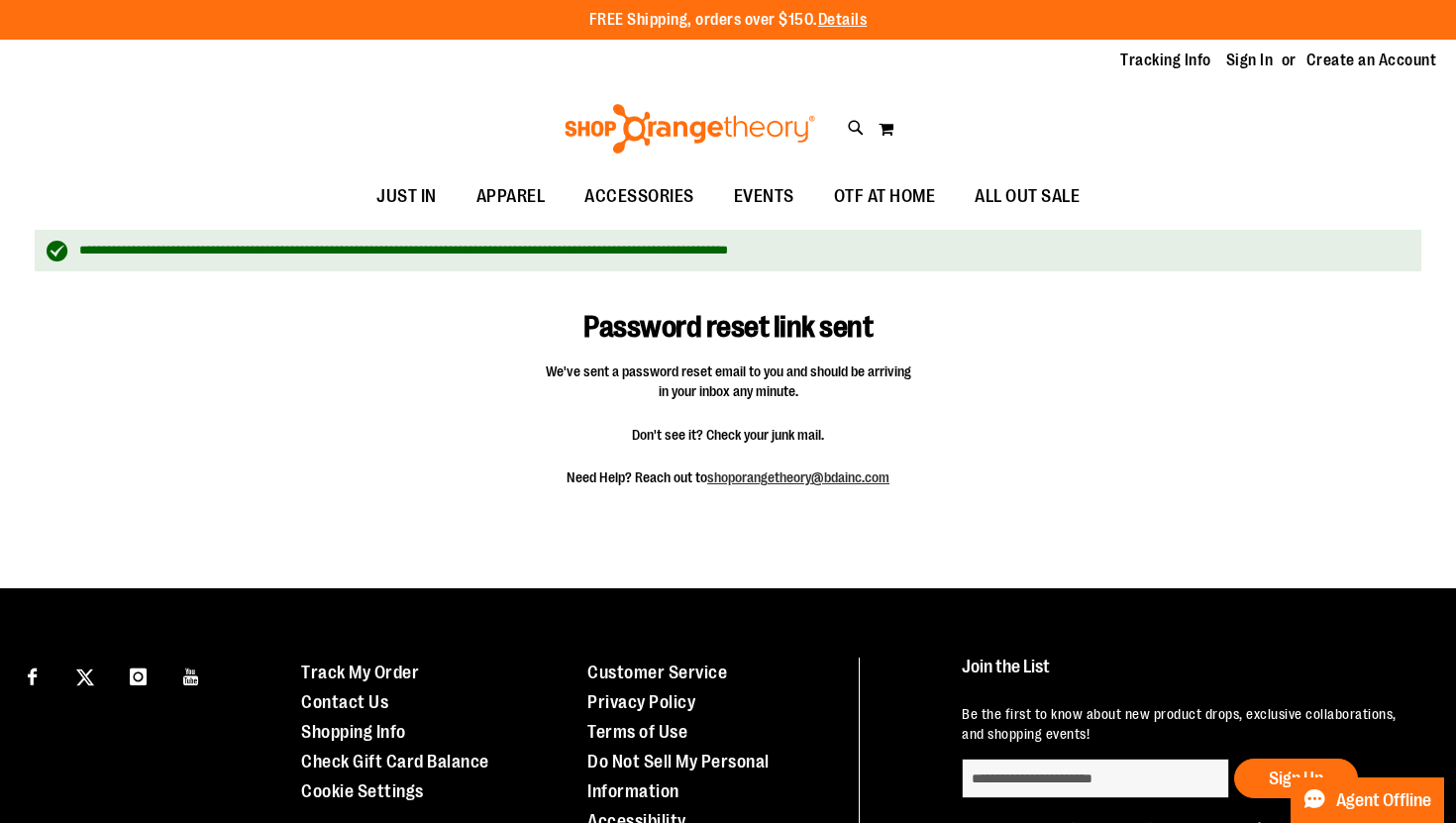scroll, scrollTop: 0, scrollLeft: 0, axis: both 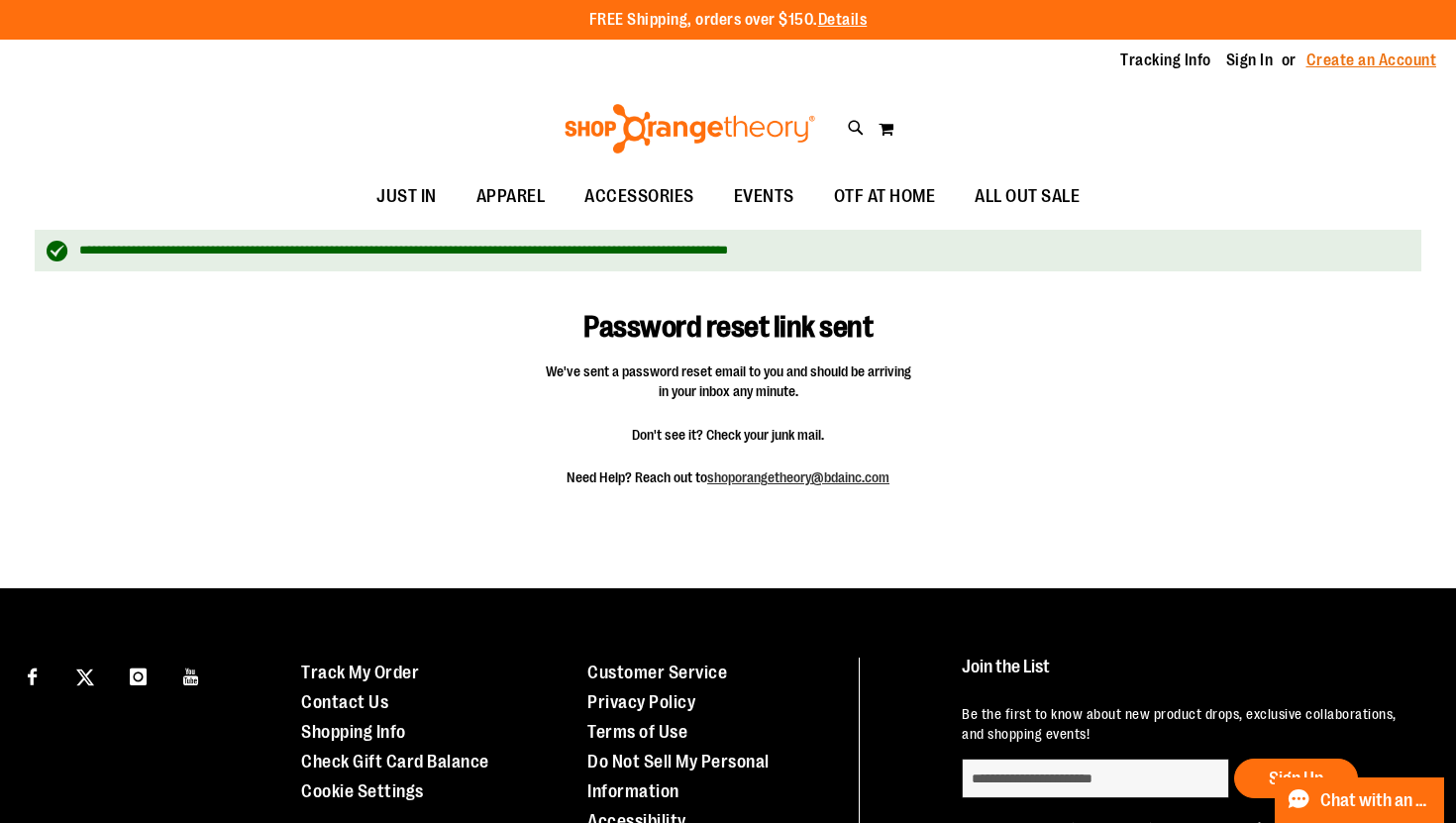 type on "**********" 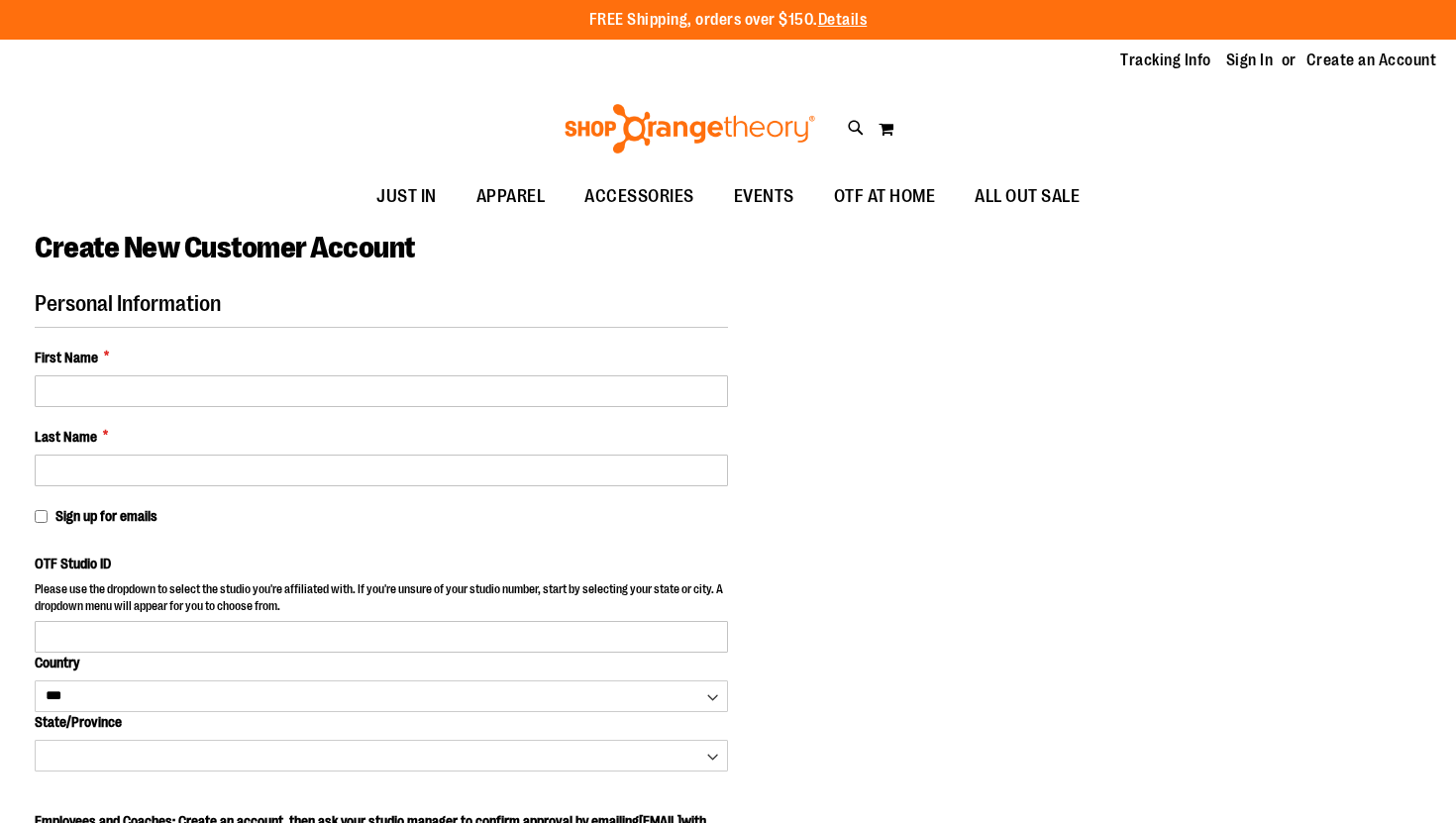 select on "***" 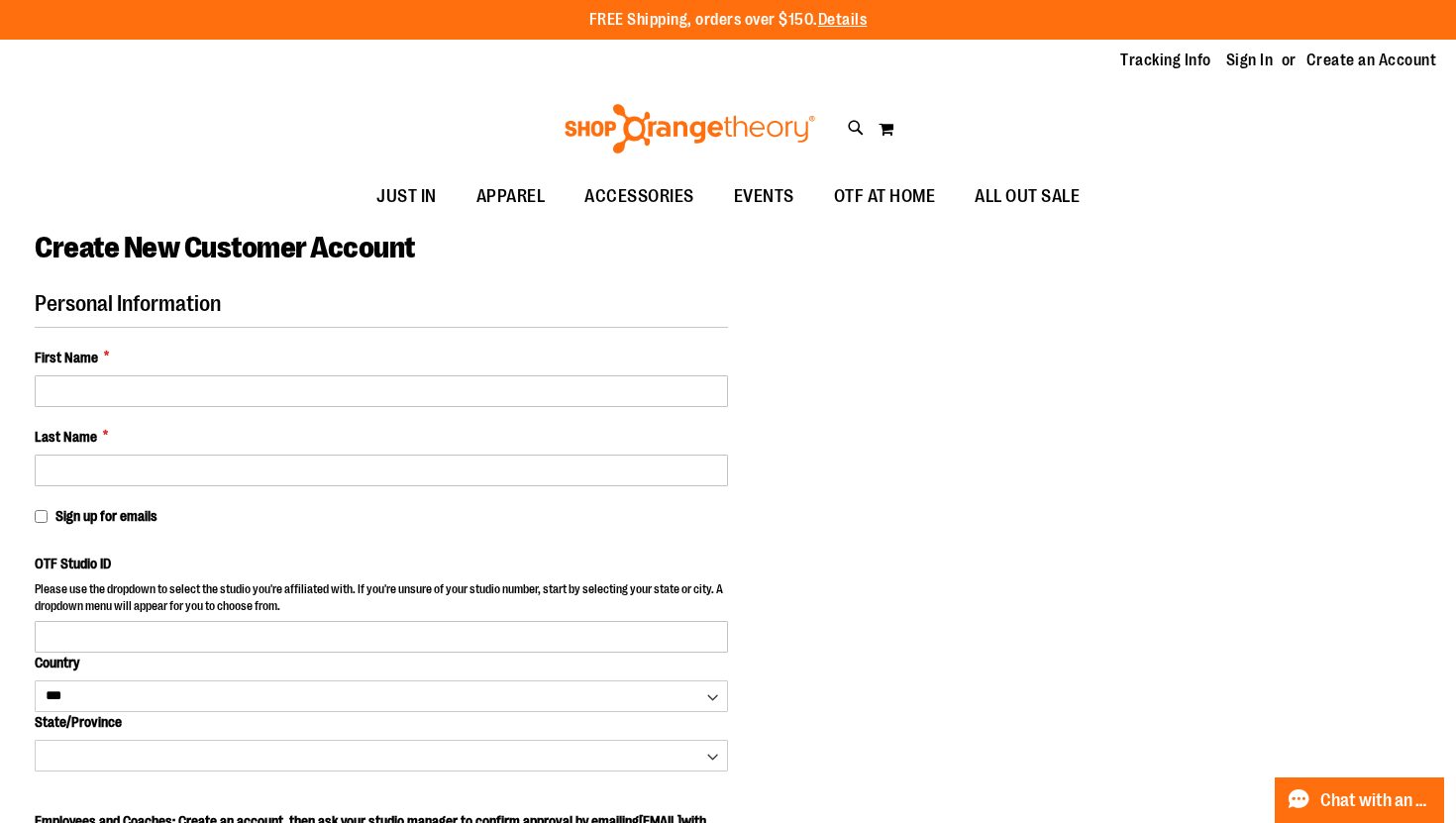 type on "**********" 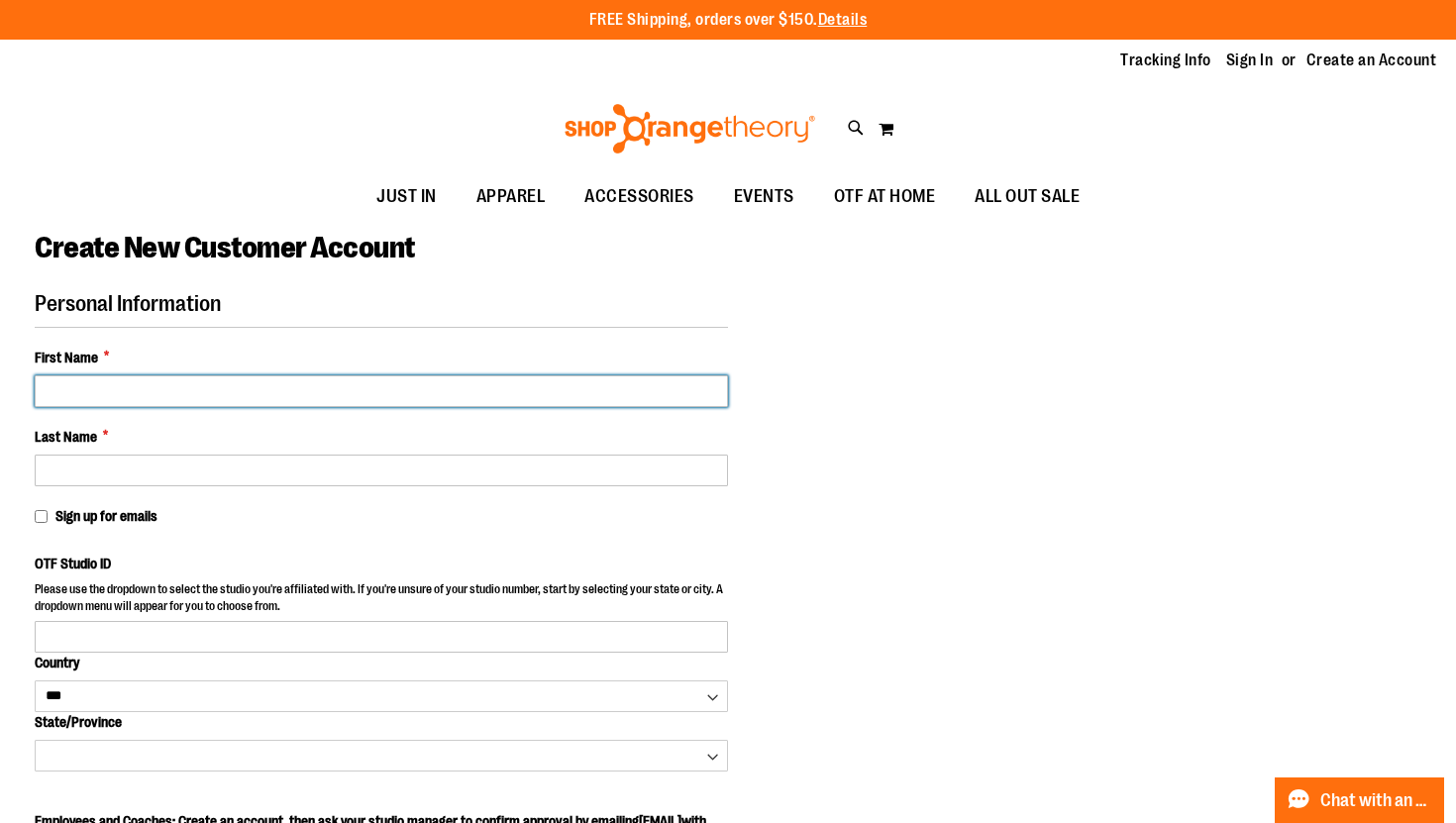 click on "First Name *" at bounding box center (381, 391) 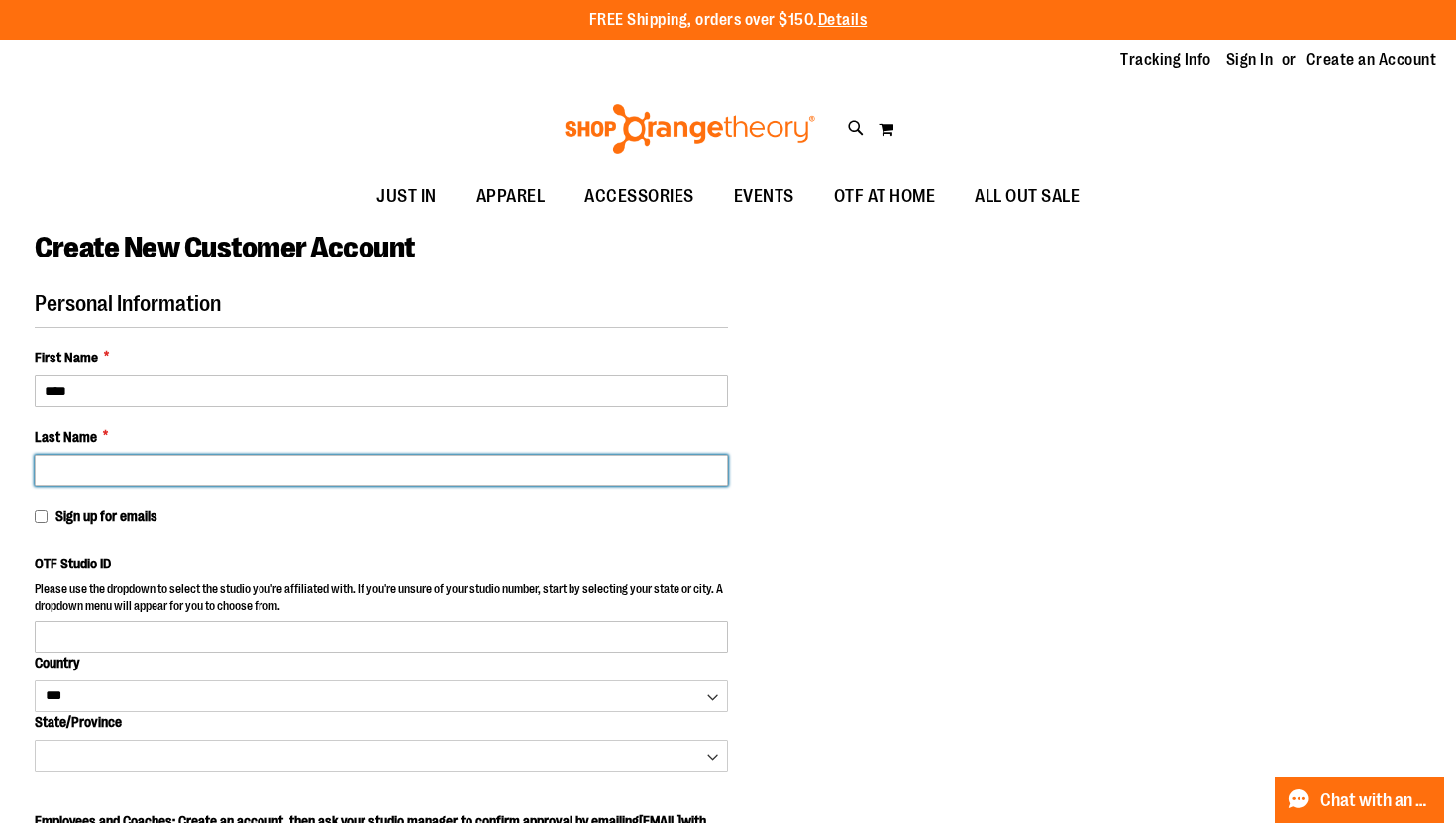 type on "*****" 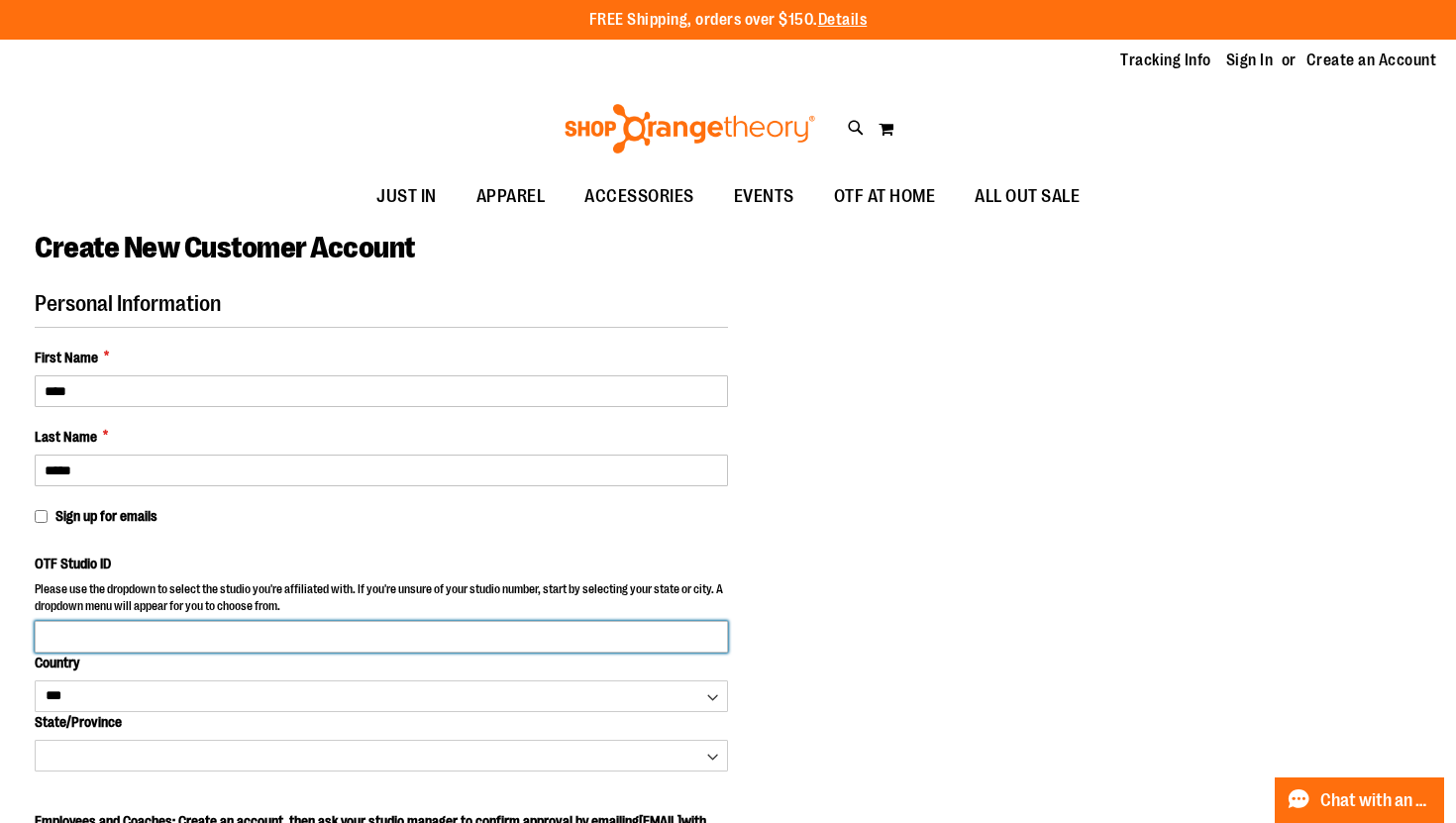 type on "**********" 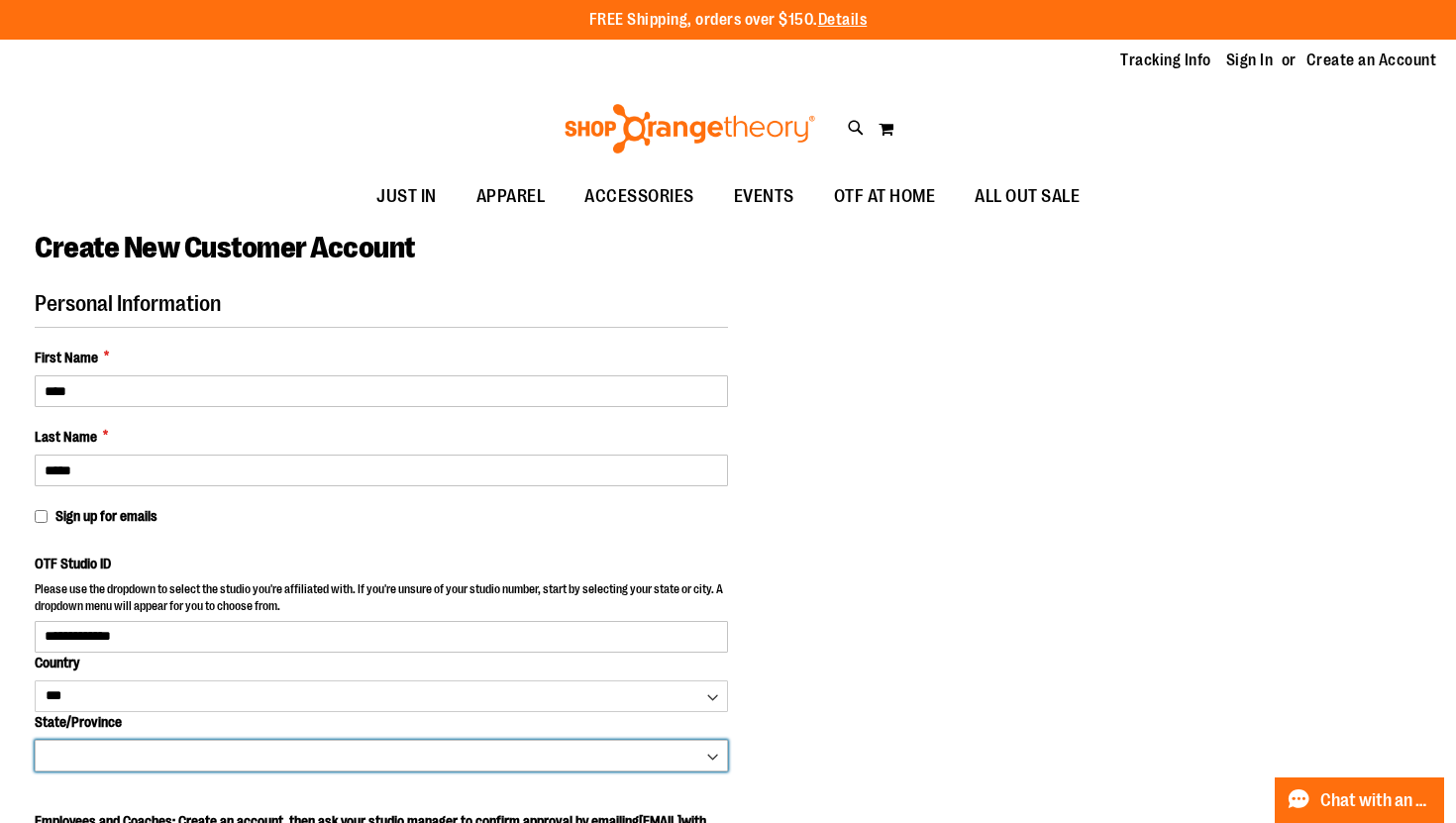 select on "****" 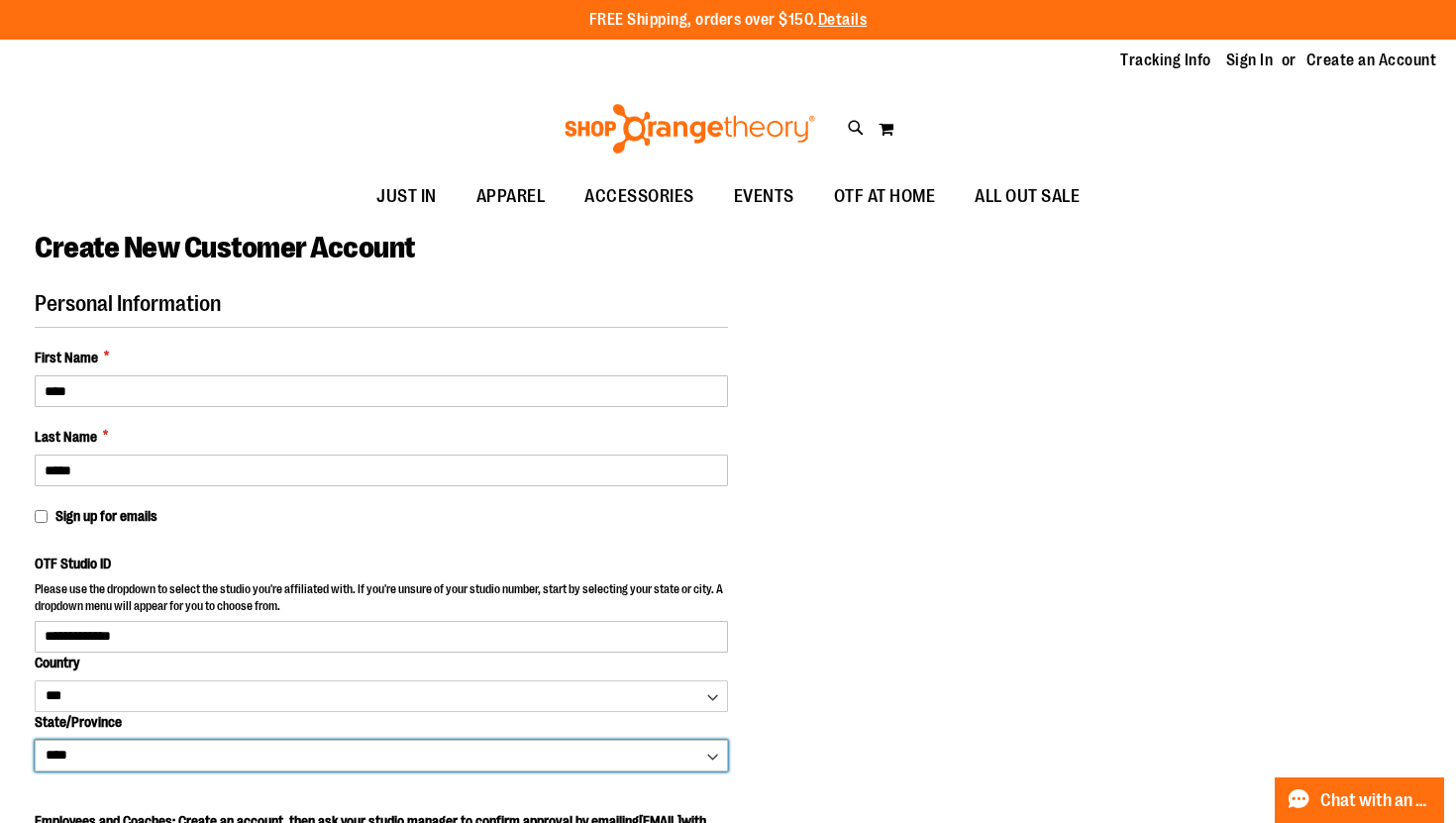 type on "**********" 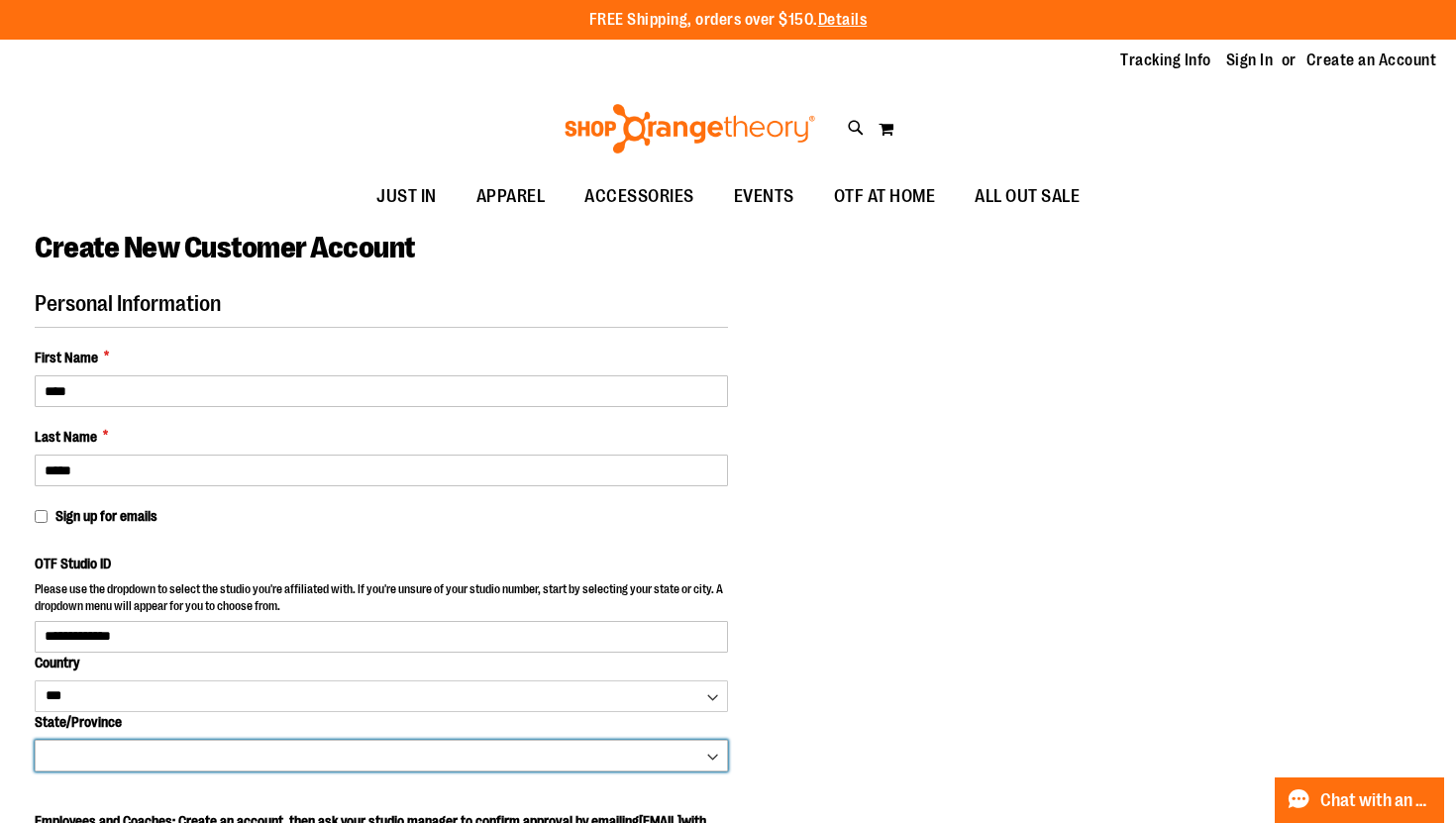 select on "****" 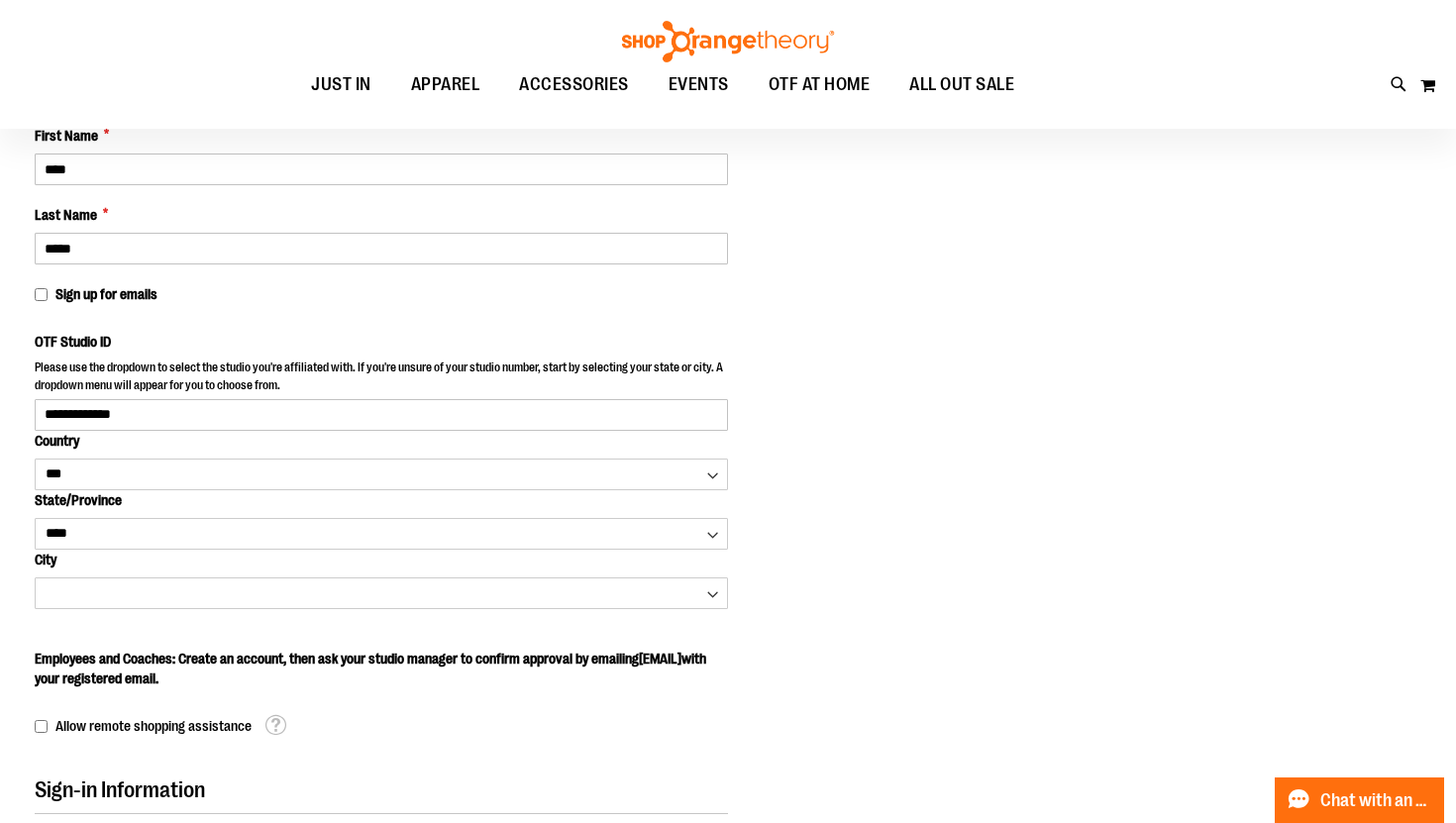 scroll, scrollTop: 223, scrollLeft: 0, axis: vertical 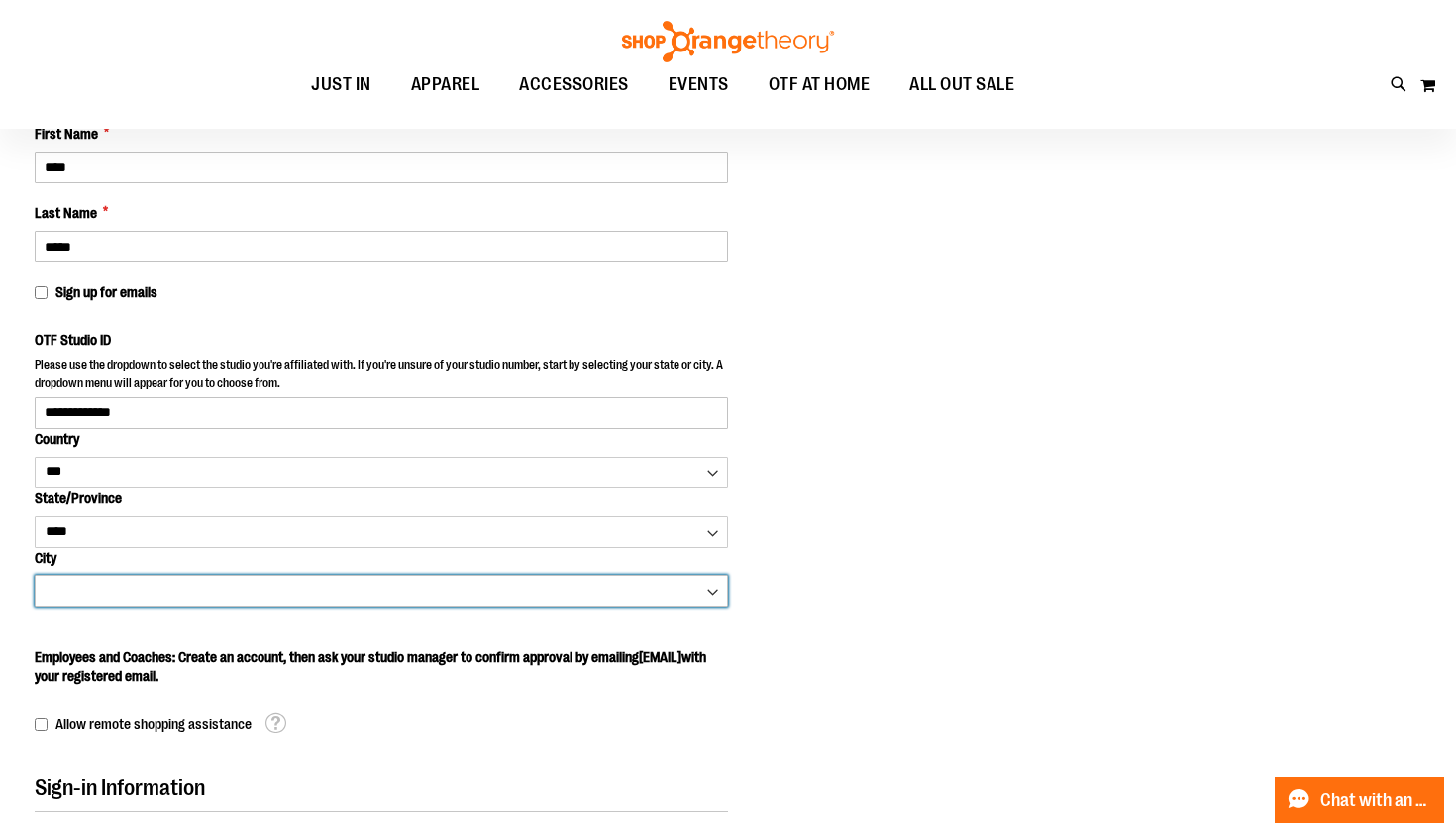 click on "**********" at bounding box center (381, 591) 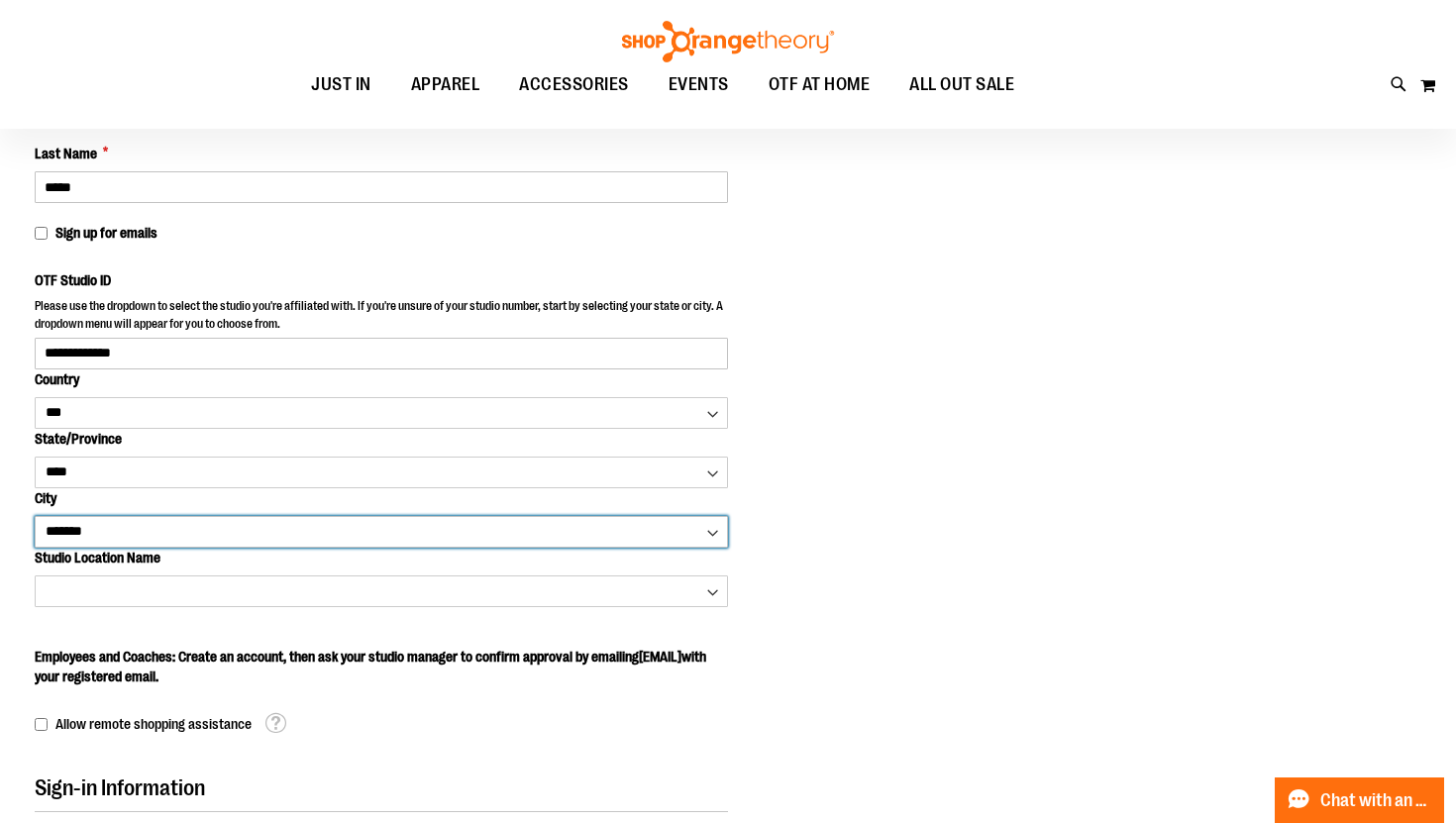 scroll, scrollTop: 311, scrollLeft: 0, axis: vertical 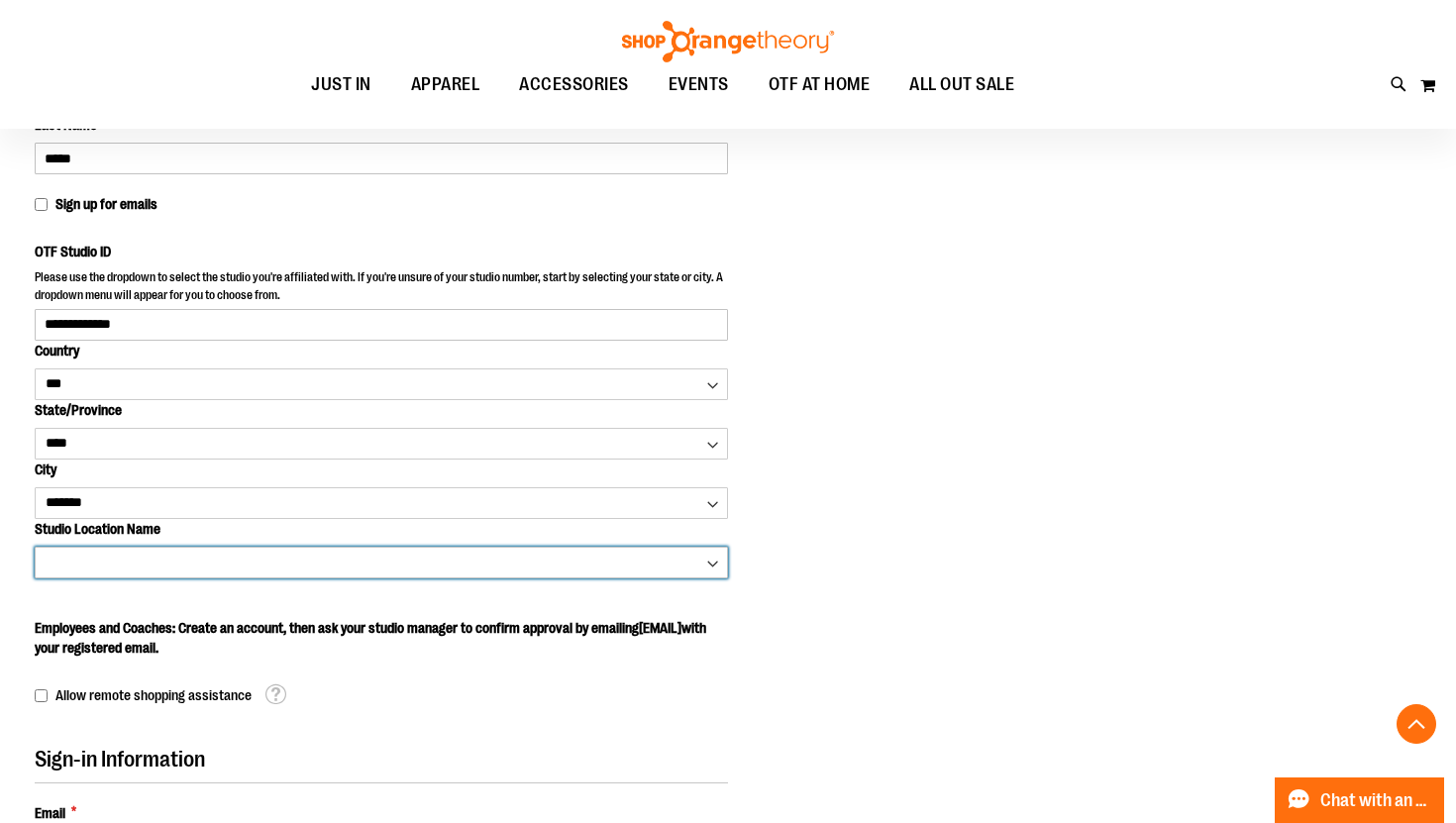 click on "**********" at bounding box center [381, 563] 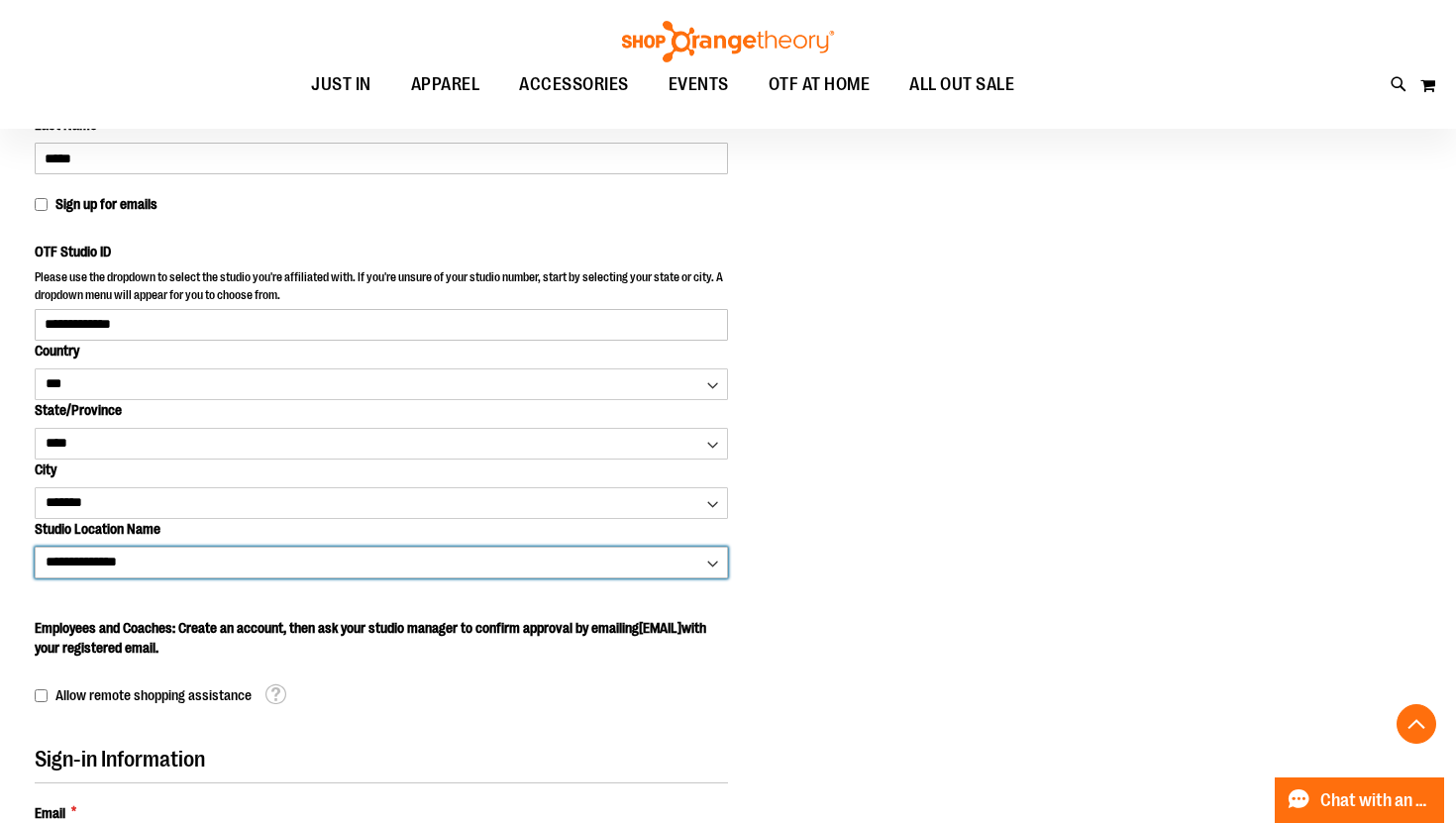 type on "****" 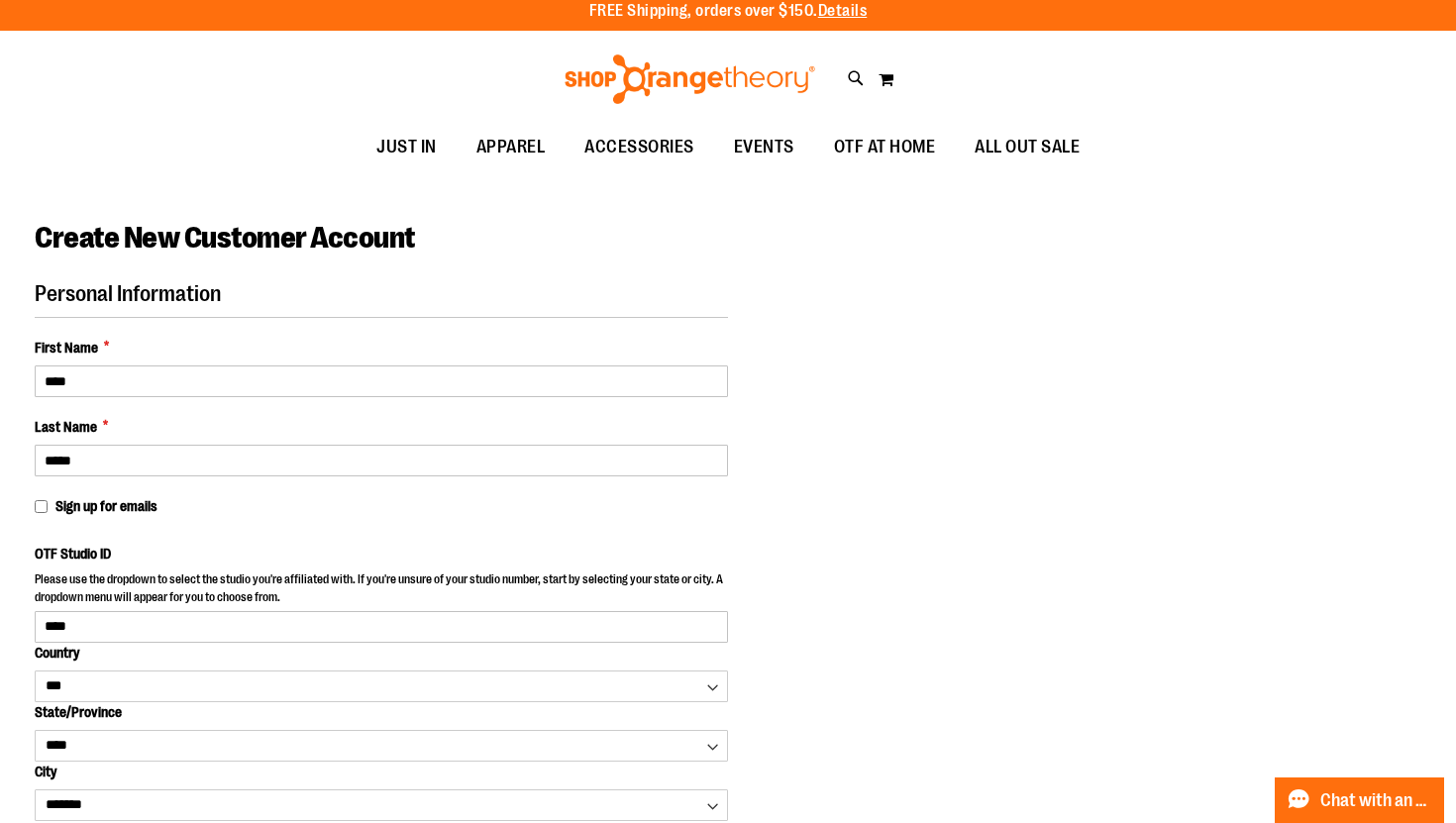 scroll, scrollTop: 0, scrollLeft: 0, axis: both 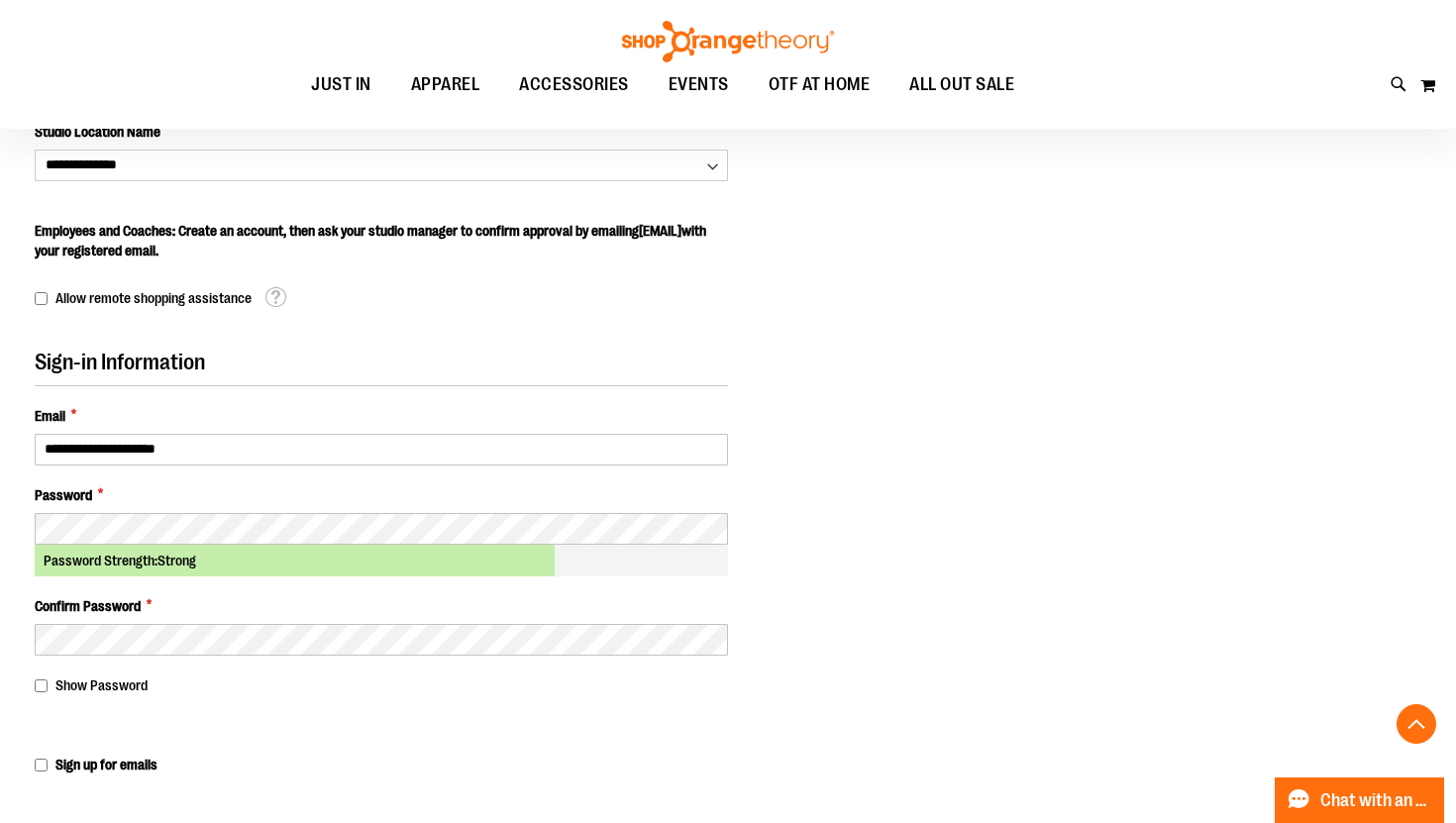 click on "Employees and Coaches: Create an account, then ask your studio manager to confirm approval by emailing  [EMAIL]  with your registered email." at bounding box center (370, 241) 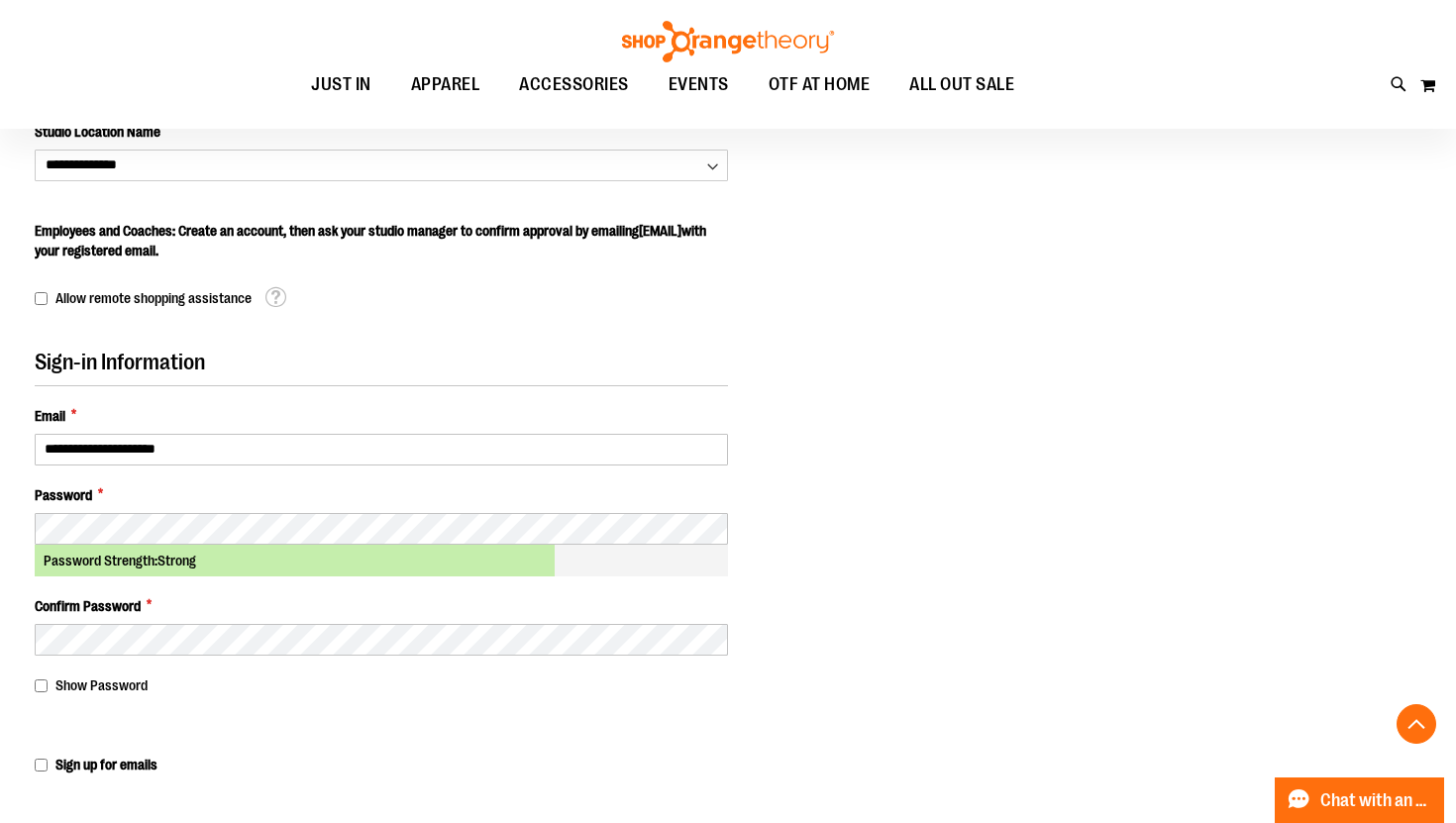 drag, startPoint x: 95, startPoint y: 254, endPoint x: 384, endPoint y: 254, distance: 289 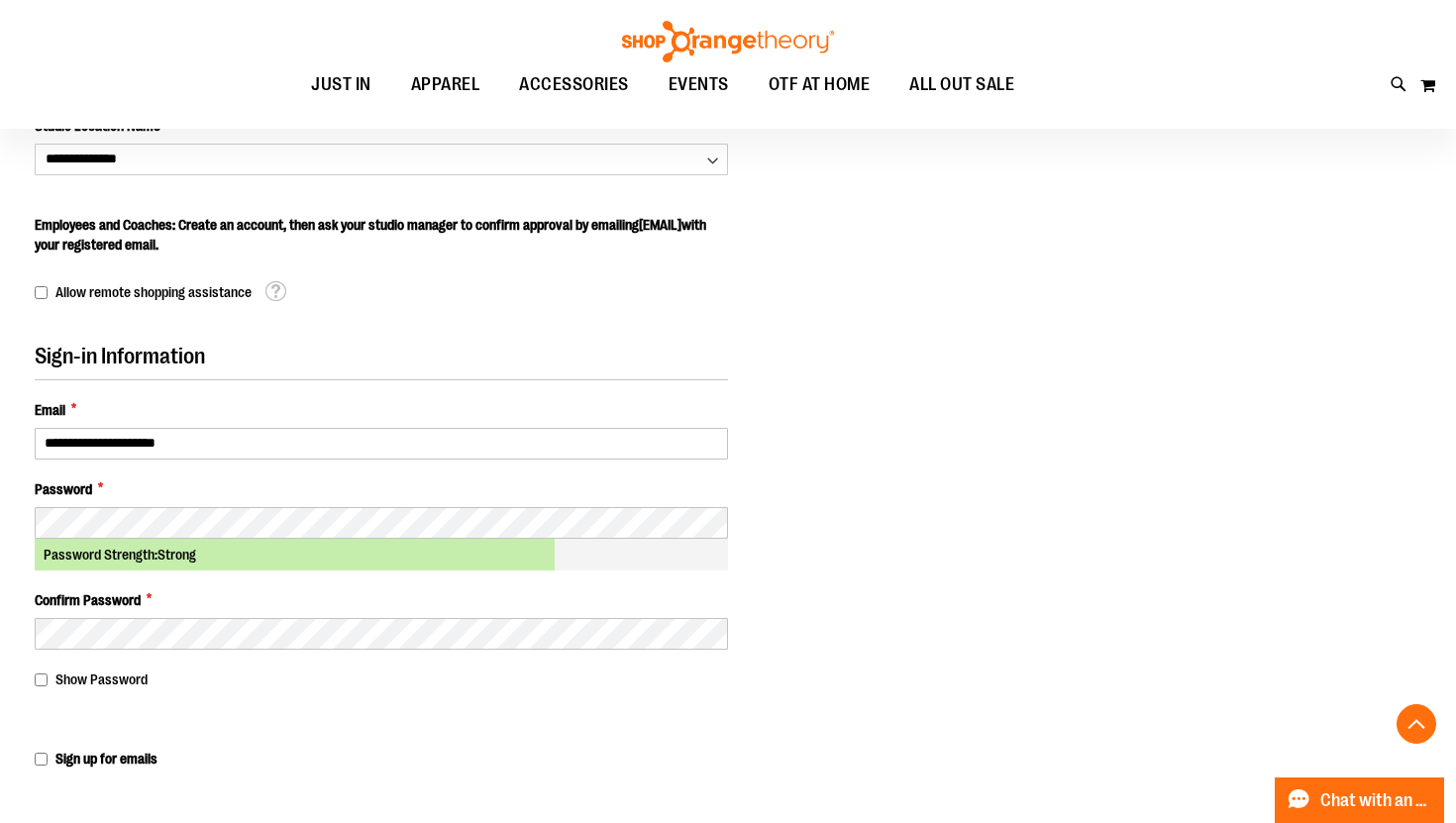 scroll, scrollTop: 711, scrollLeft: 0, axis: vertical 